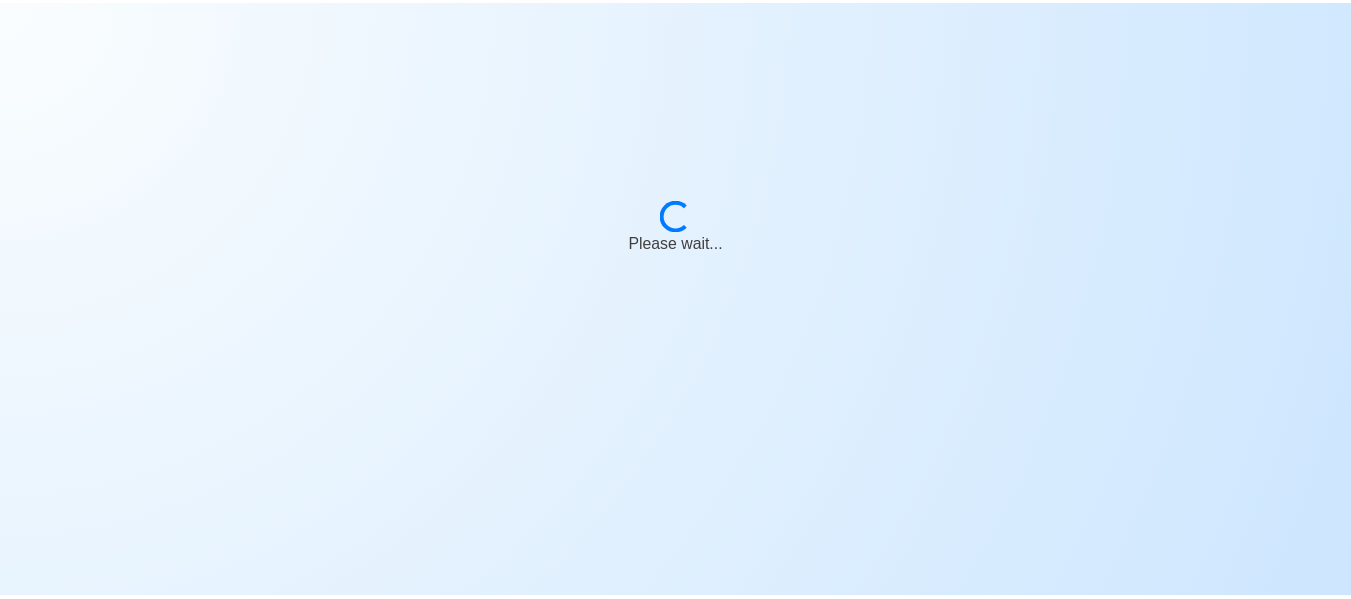 scroll, scrollTop: 0, scrollLeft: 0, axis: both 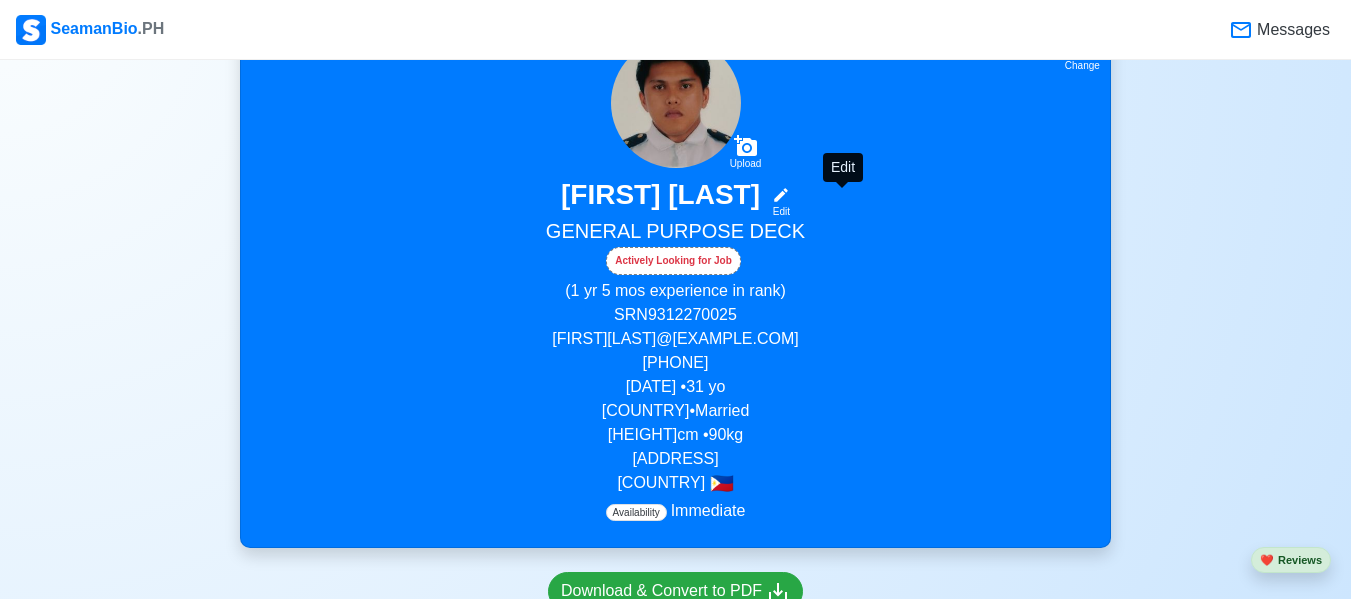 click 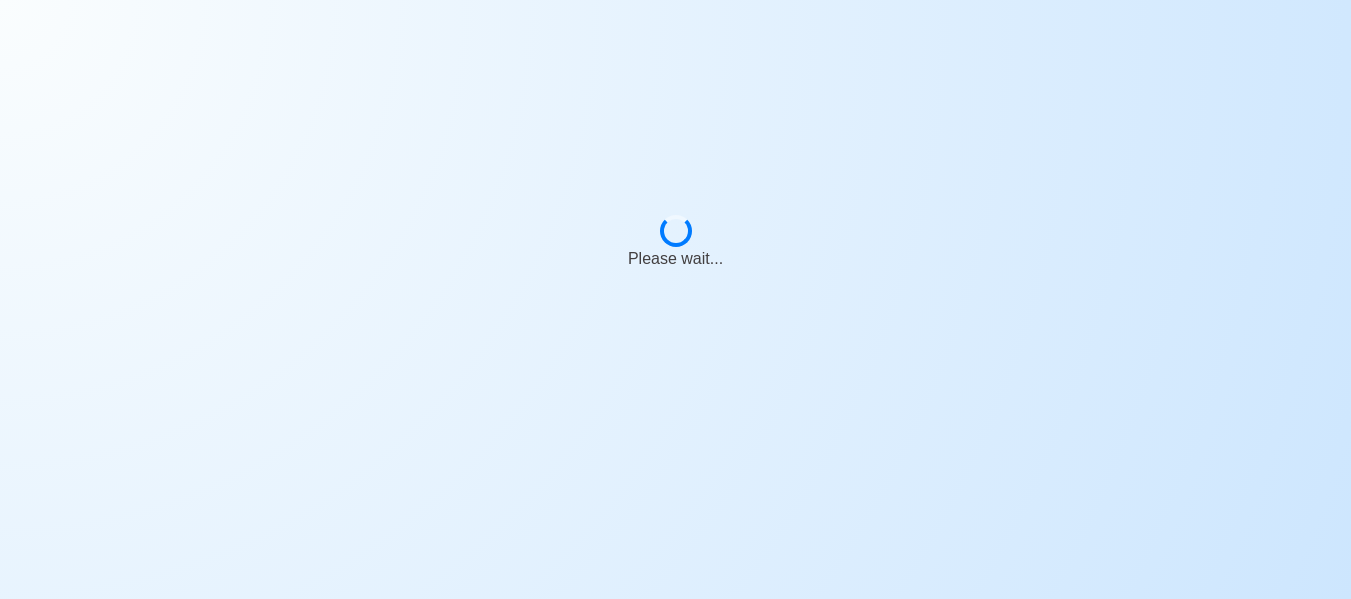 scroll, scrollTop: 0, scrollLeft: 0, axis: both 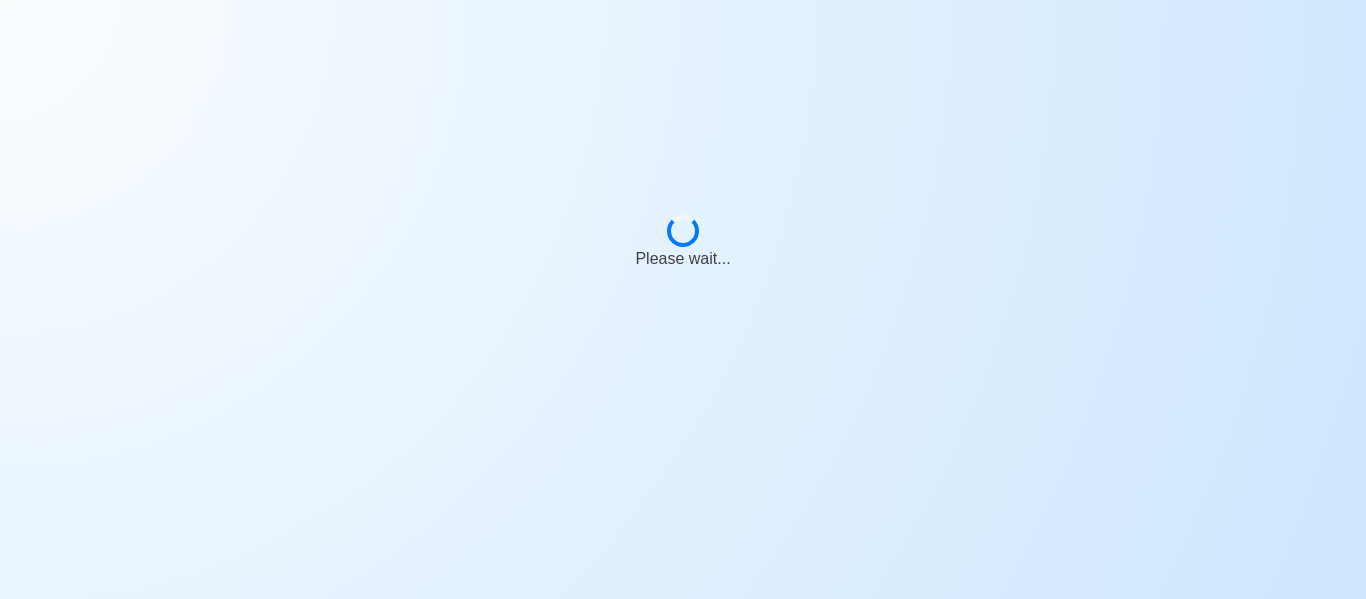 select on "Actively Looking for Job" 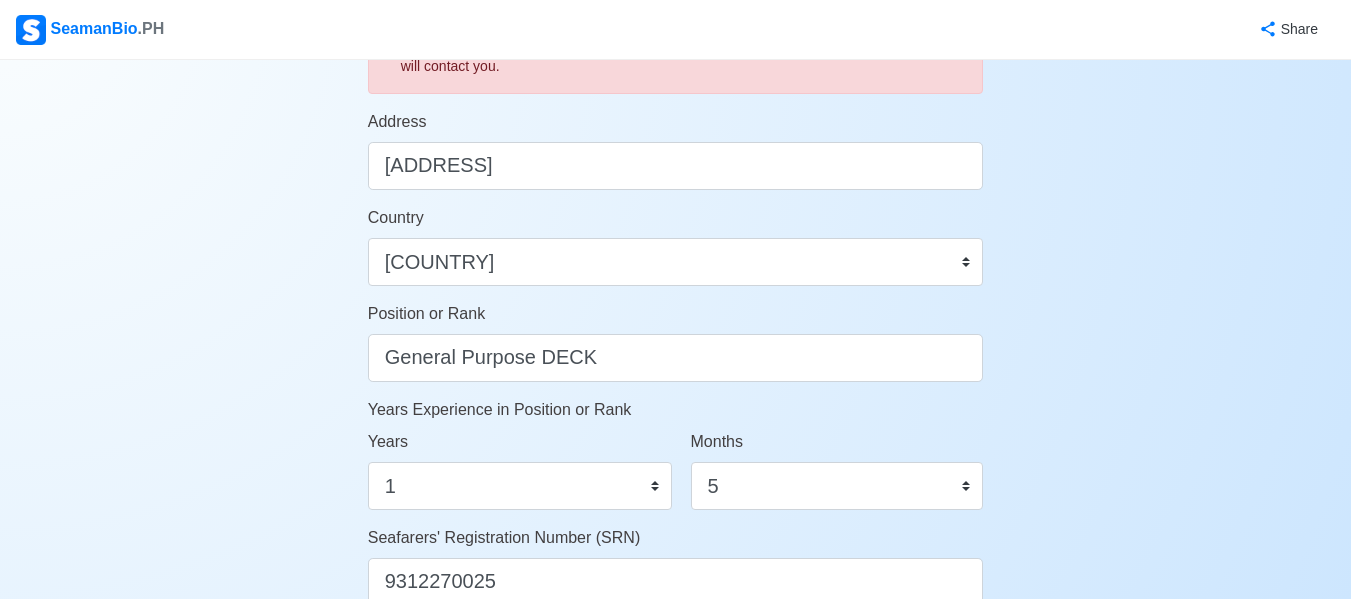 scroll, scrollTop: 900, scrollLeft: 0, axis: vertical 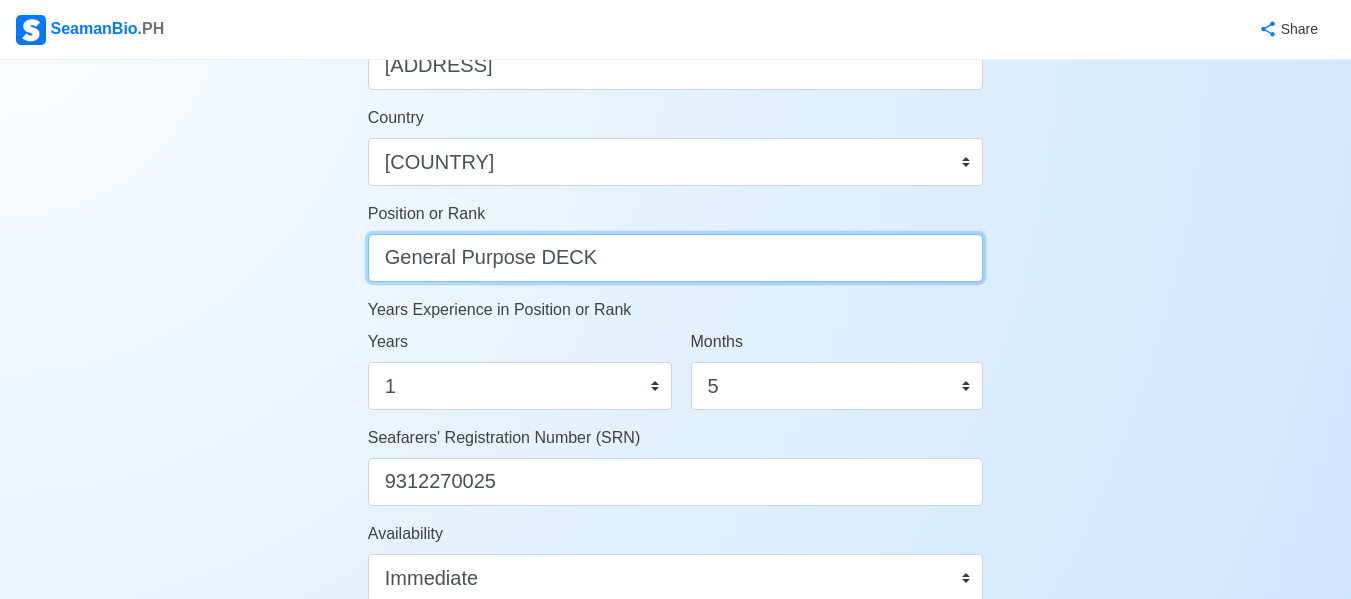 click on "General Purpose DECK" at bounding box center (676, 258) 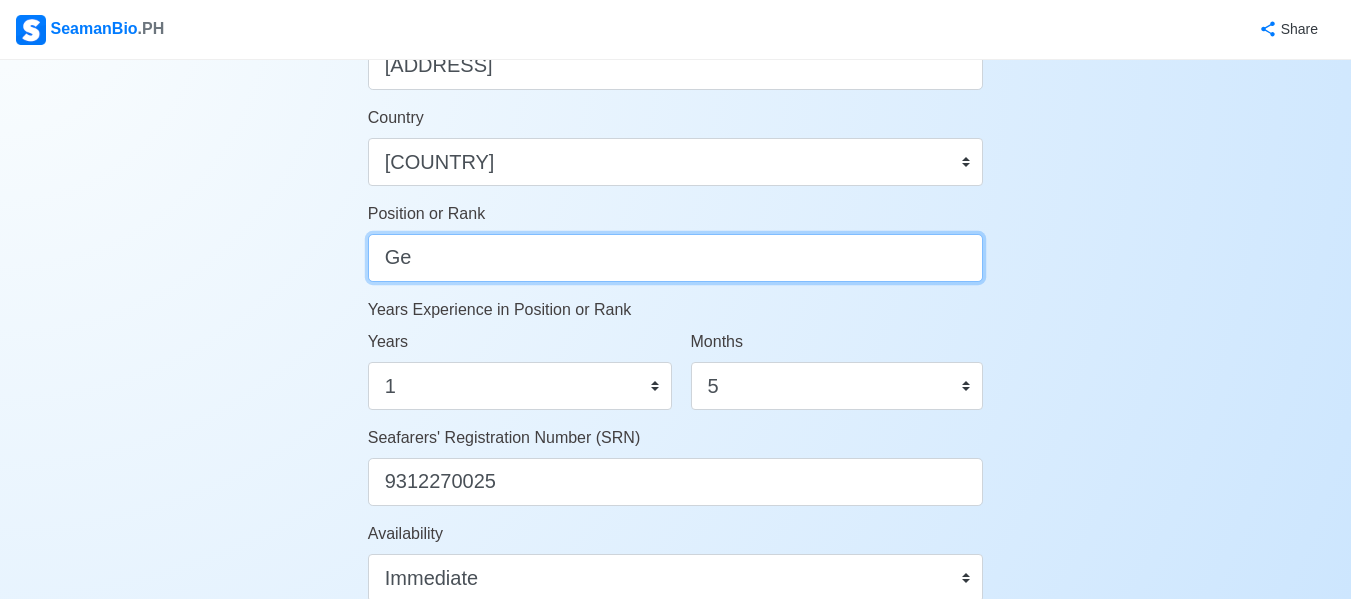 type on "G" 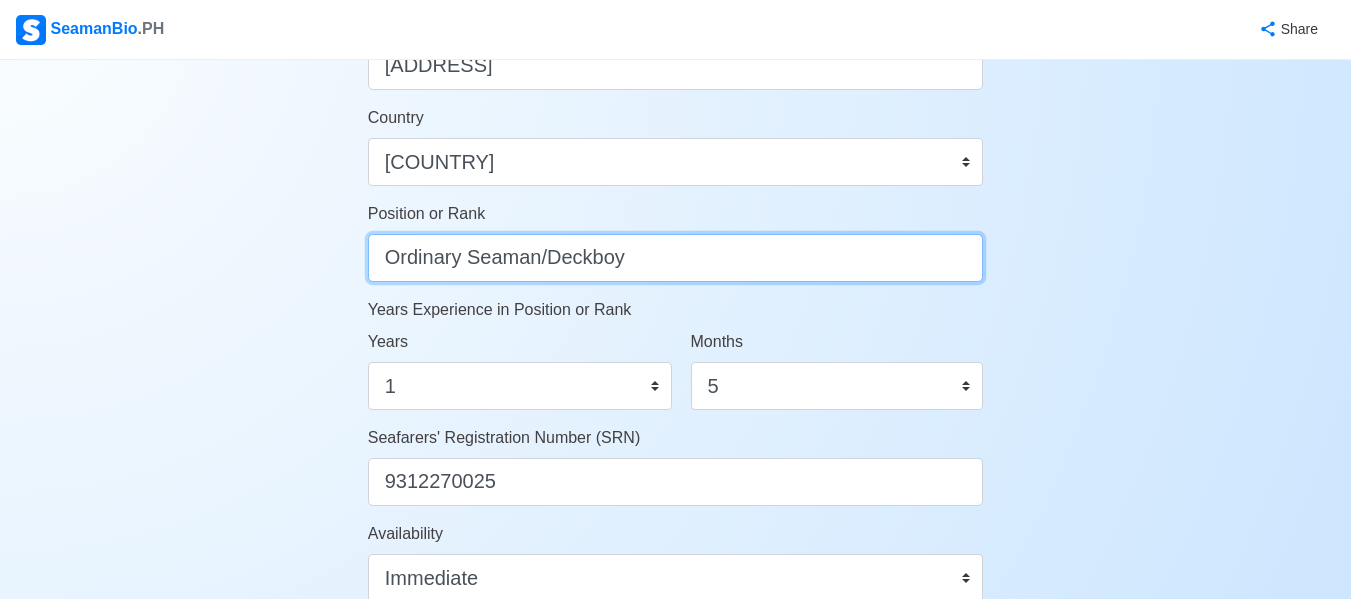 type on "Ordinary Seaman/Deckboy" 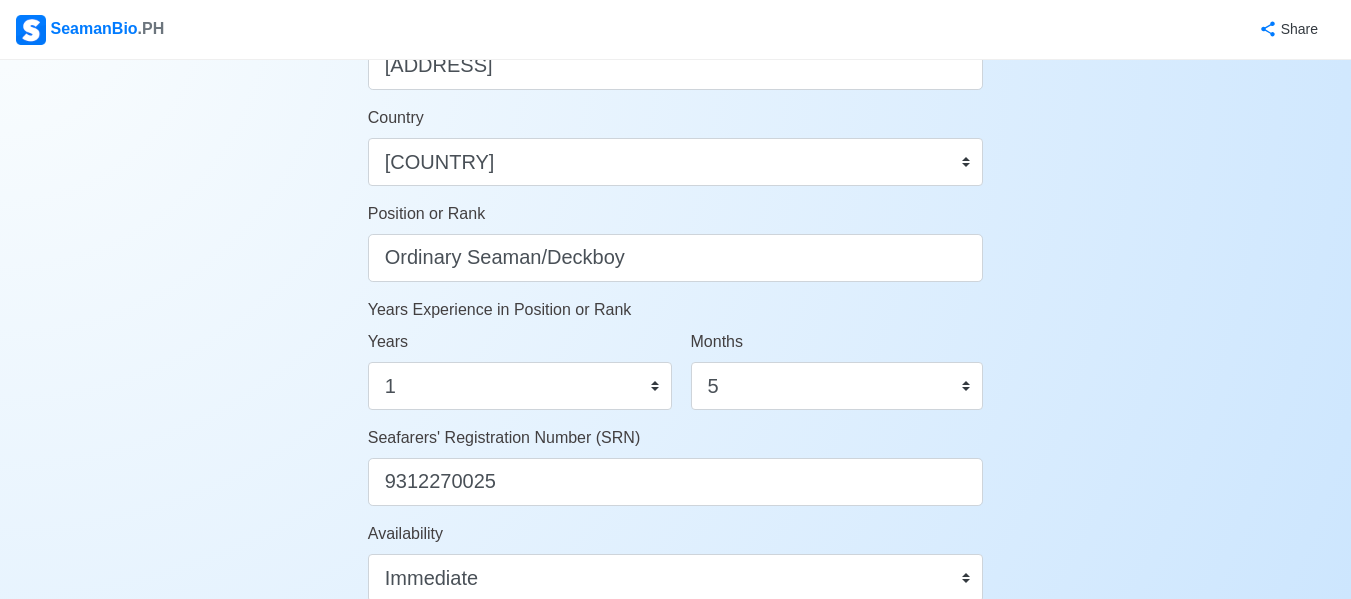 drag, startPoint x: 600, startPoint y: 267, endPoint x: 1183, endPoint y: 309, distance: 584.5109 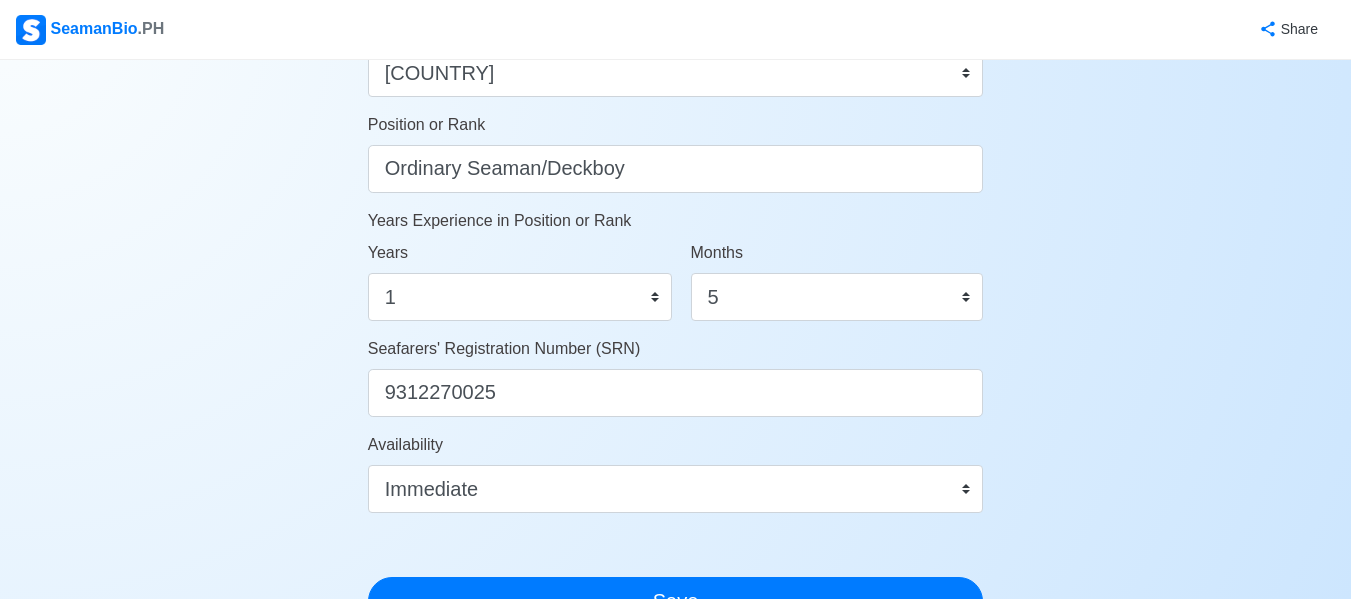 scroll, scrollTop: 1100, scrollLeft: 0, axis: vertical 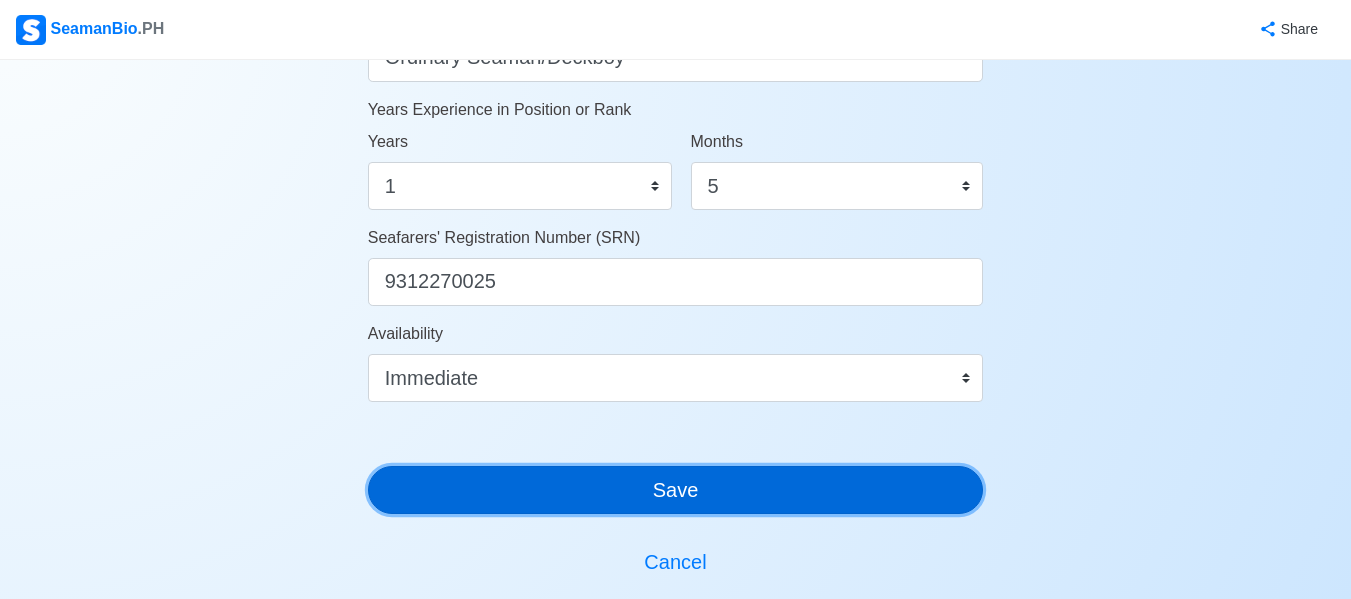 click on "Save" at bounding box center [676, 490] 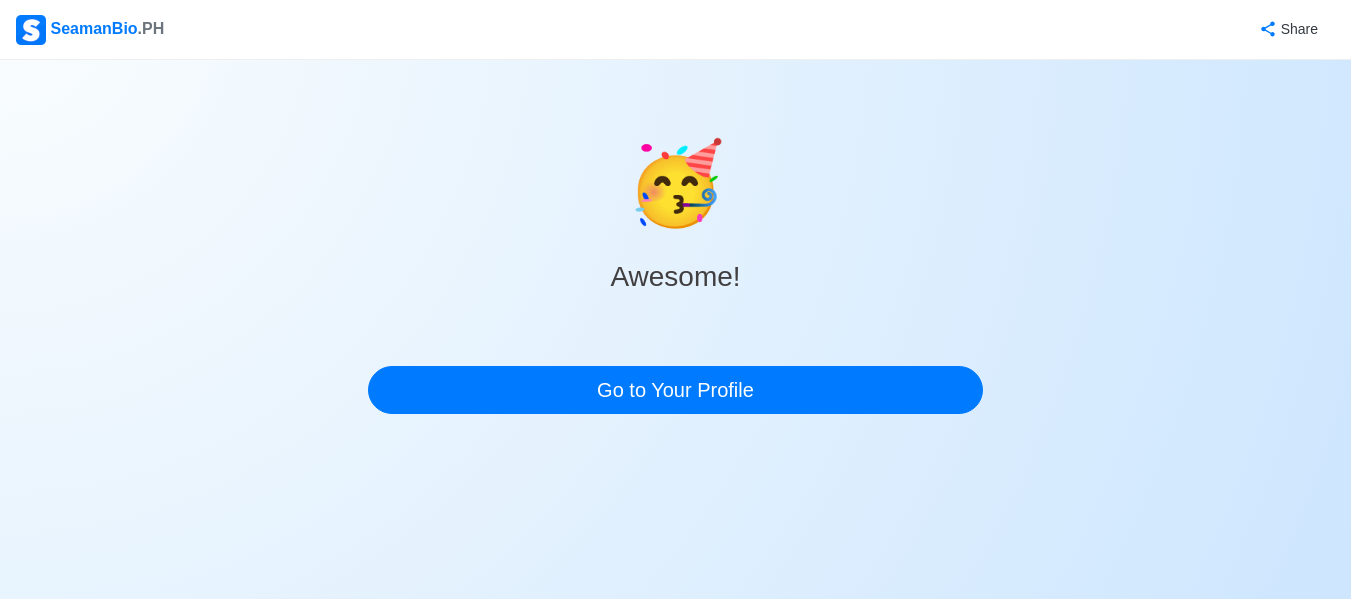 scroll, scrollTop: 0, scrollLeft: 0, axis: both 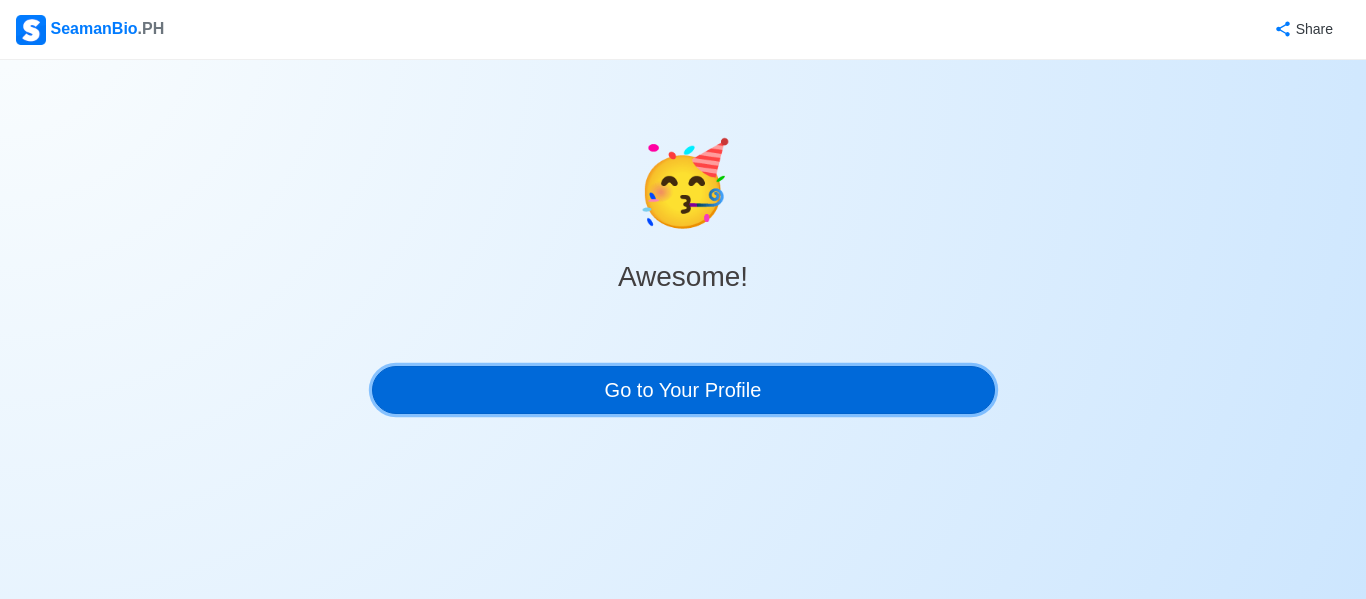 click on "Go to Your Profile" at bounding box center (683, 390) 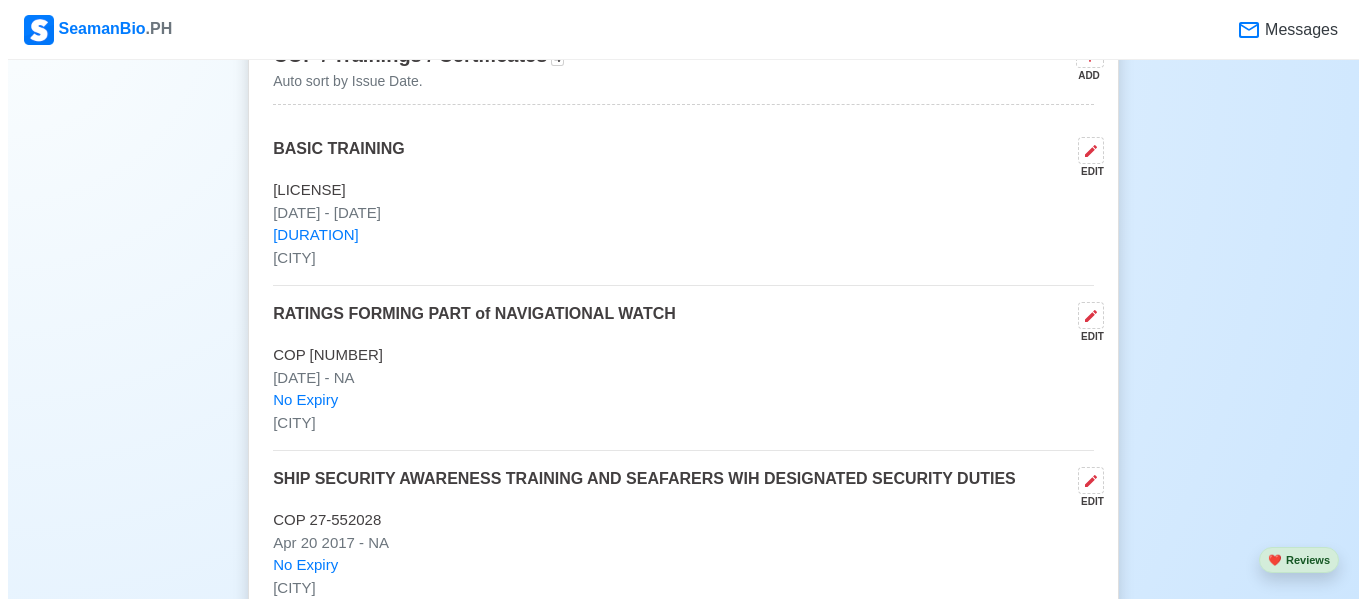 scroll, scrollTop: 2900, scrollLeft: 0, axis: vertical 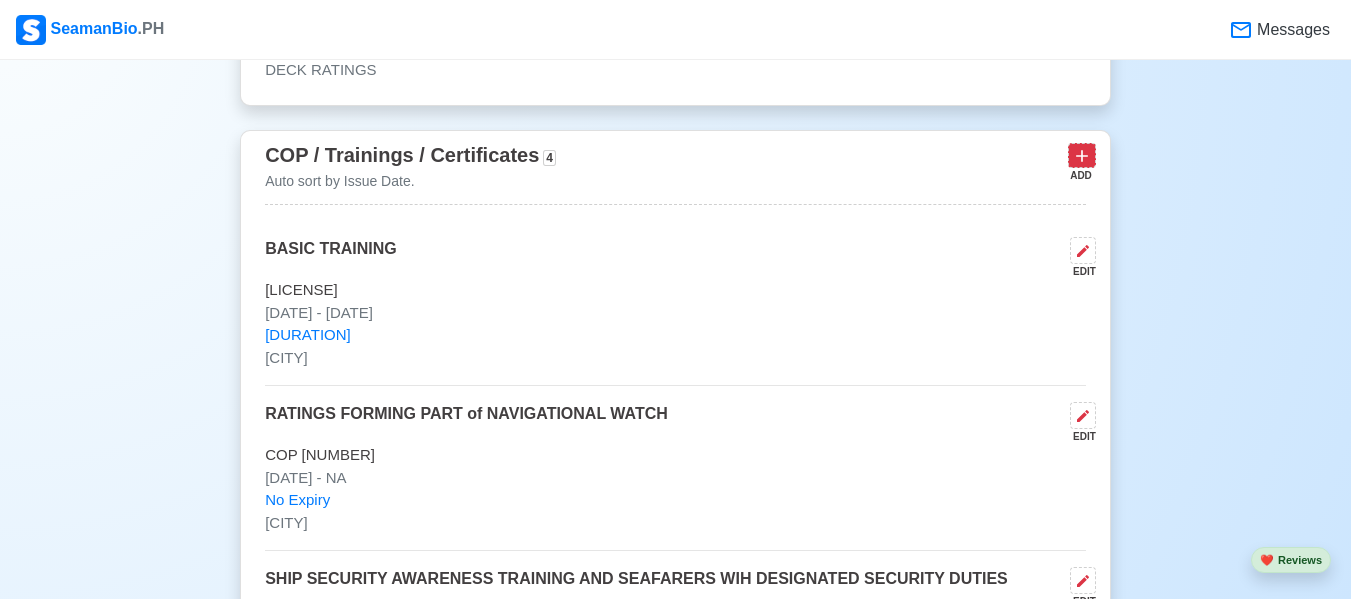 click 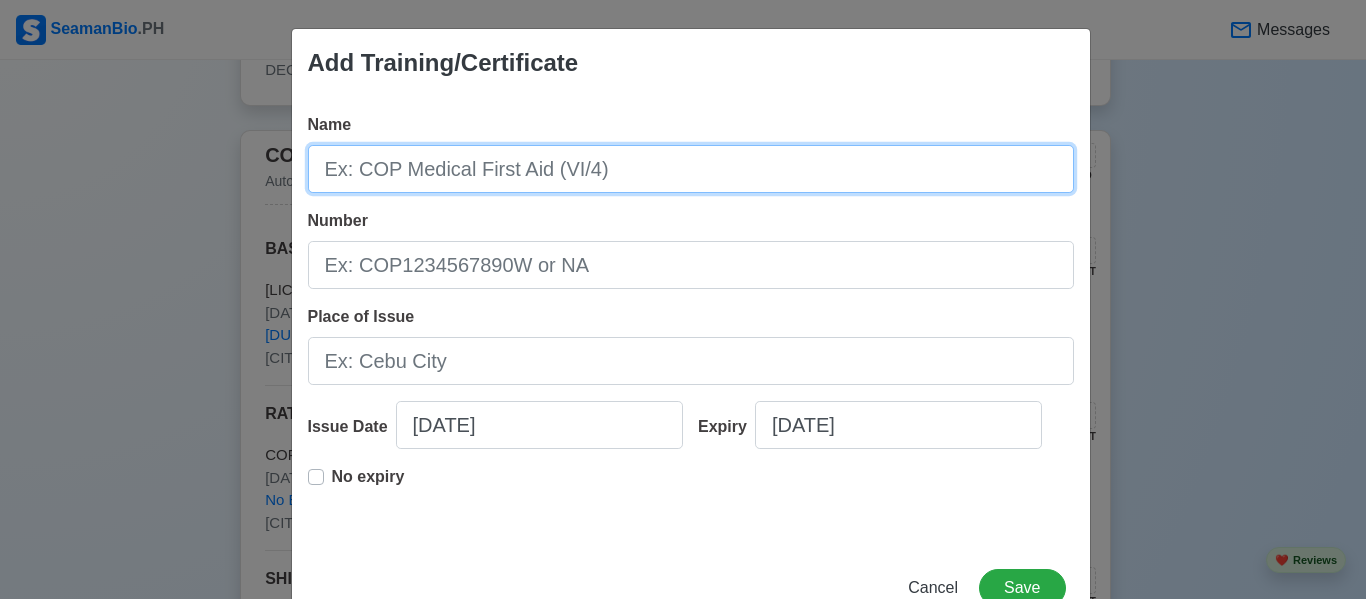 click on "Name" at bounding box center (691, 169) 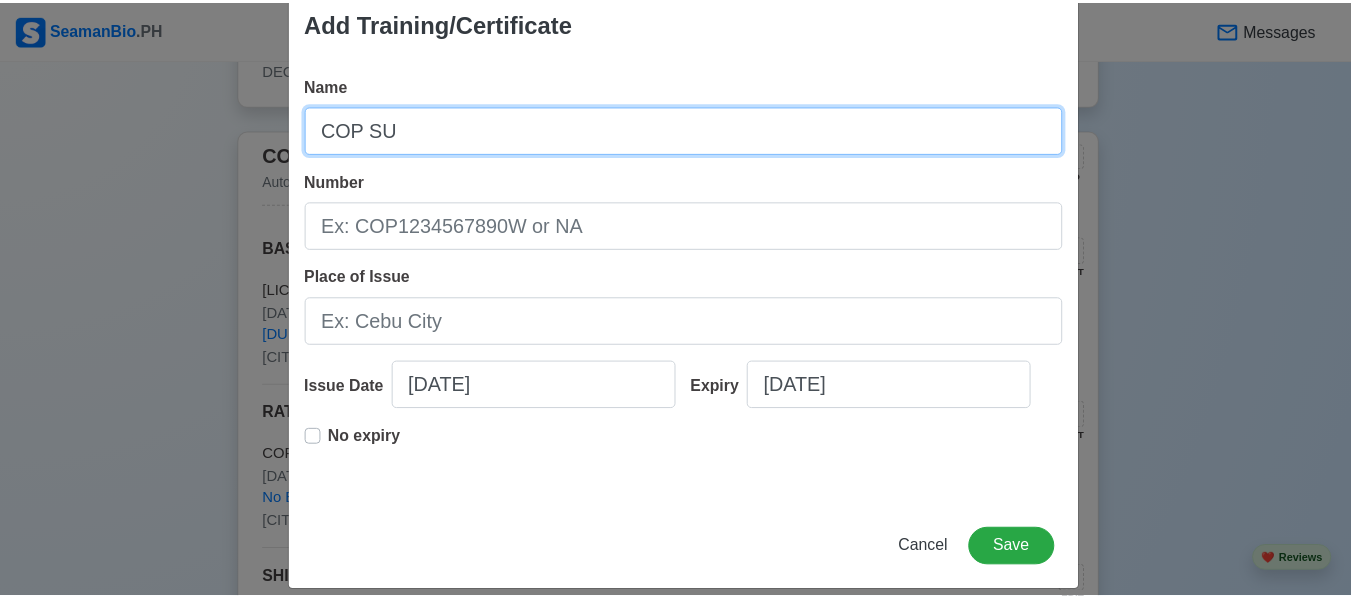 scroll, scrollTop: 61, scrollLeft: 0, axis: vertical 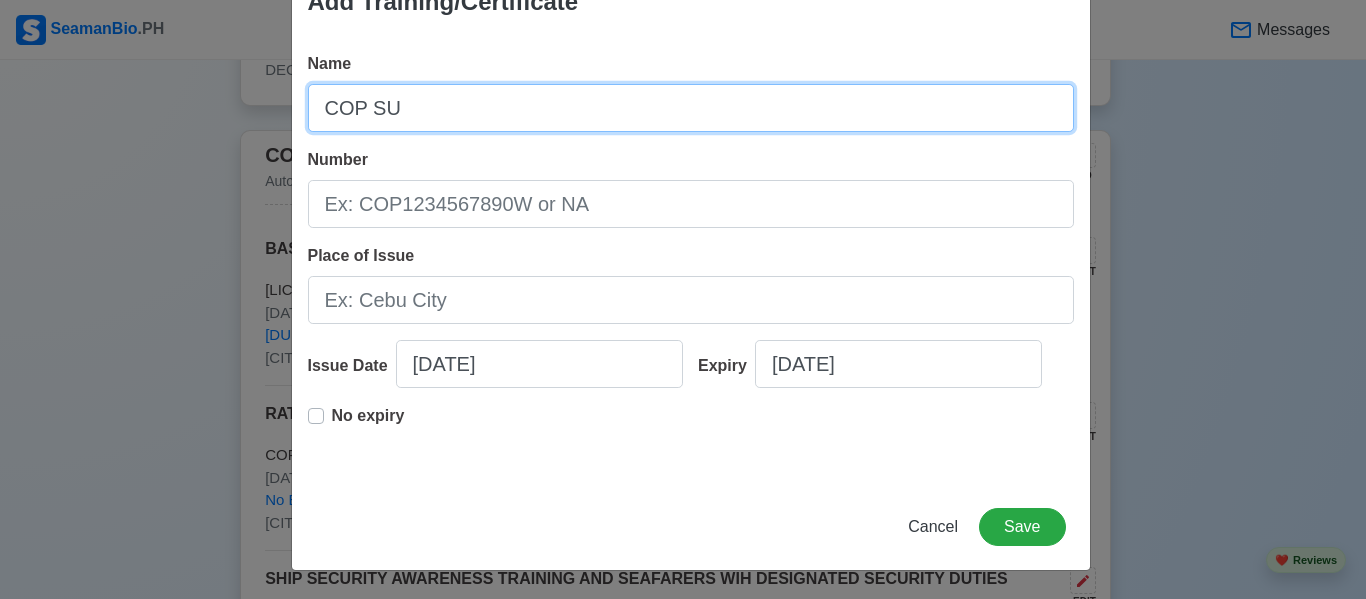 type on "COP SU" 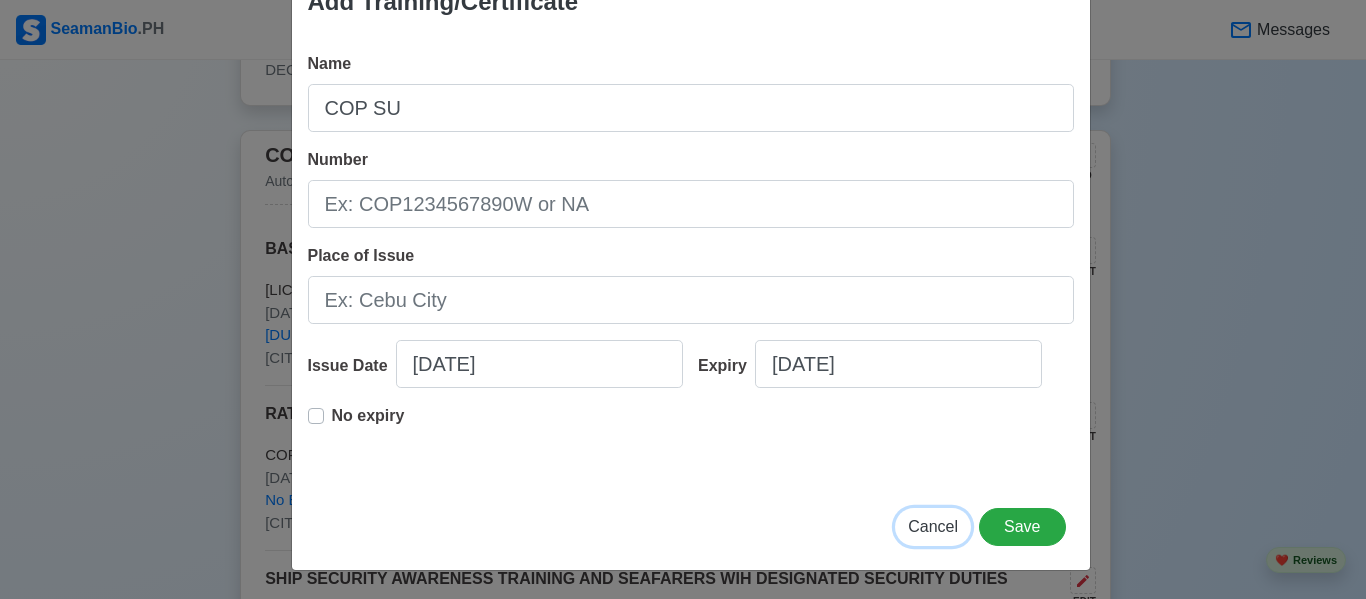 click on "Cancel" at bounding box center [933, 526] 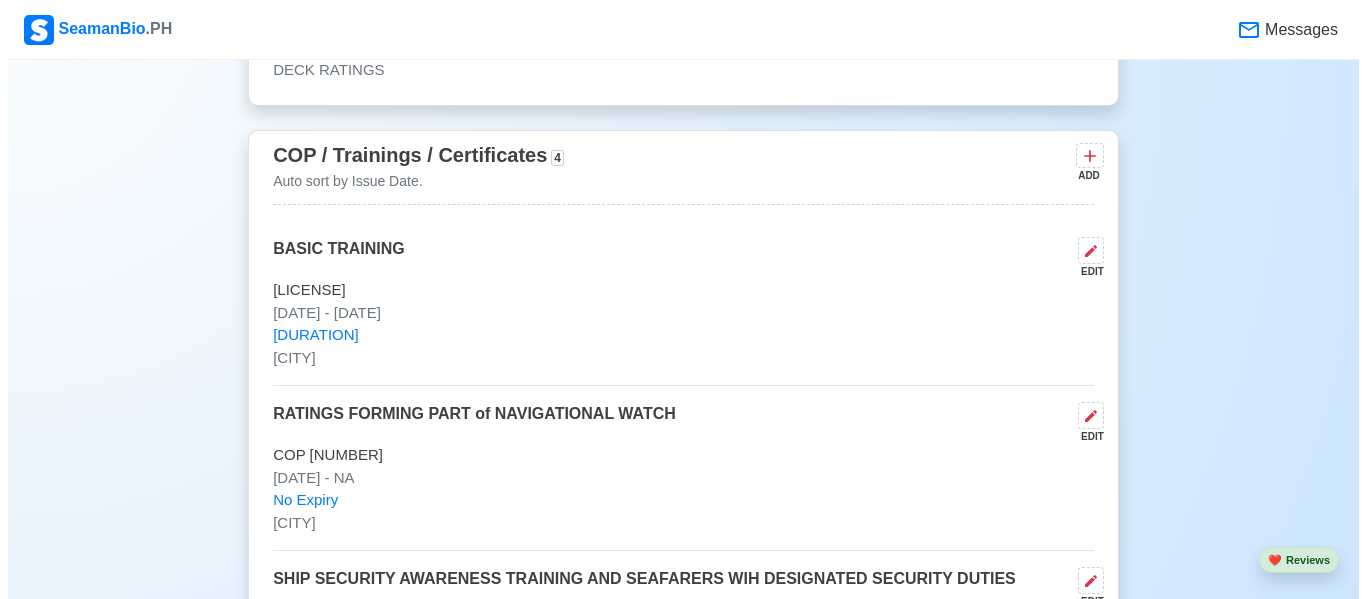 scroll, scrollTop: 2800, scrollLeft: 0, axis: vertical 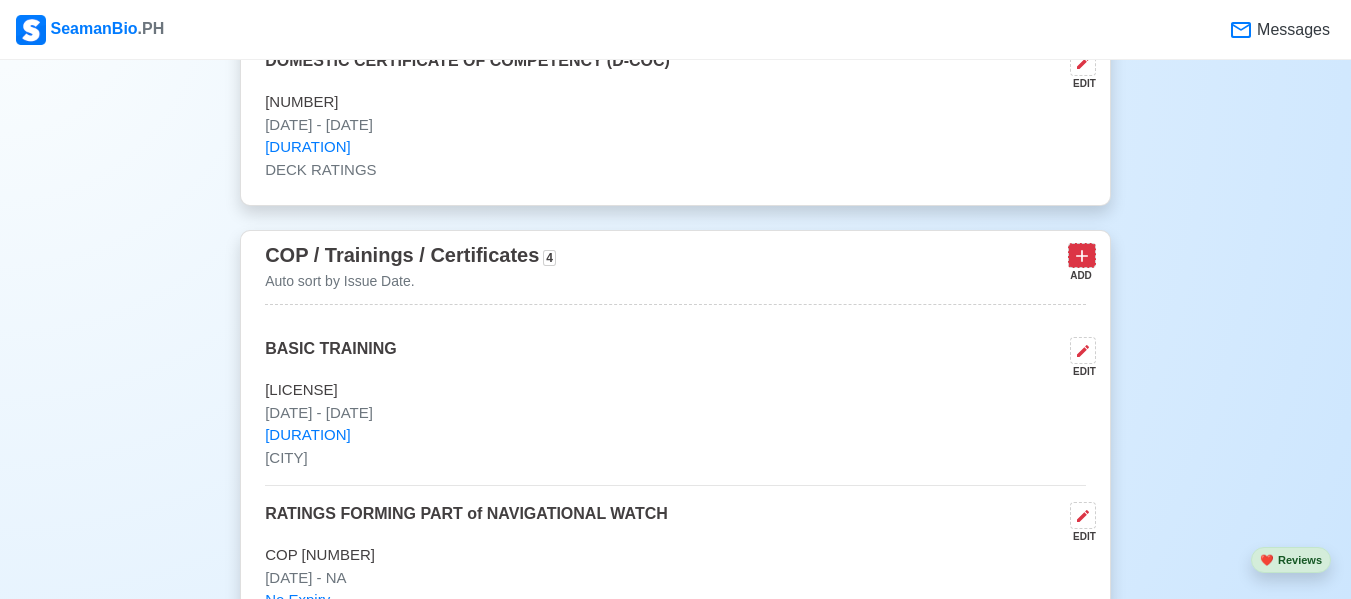 click 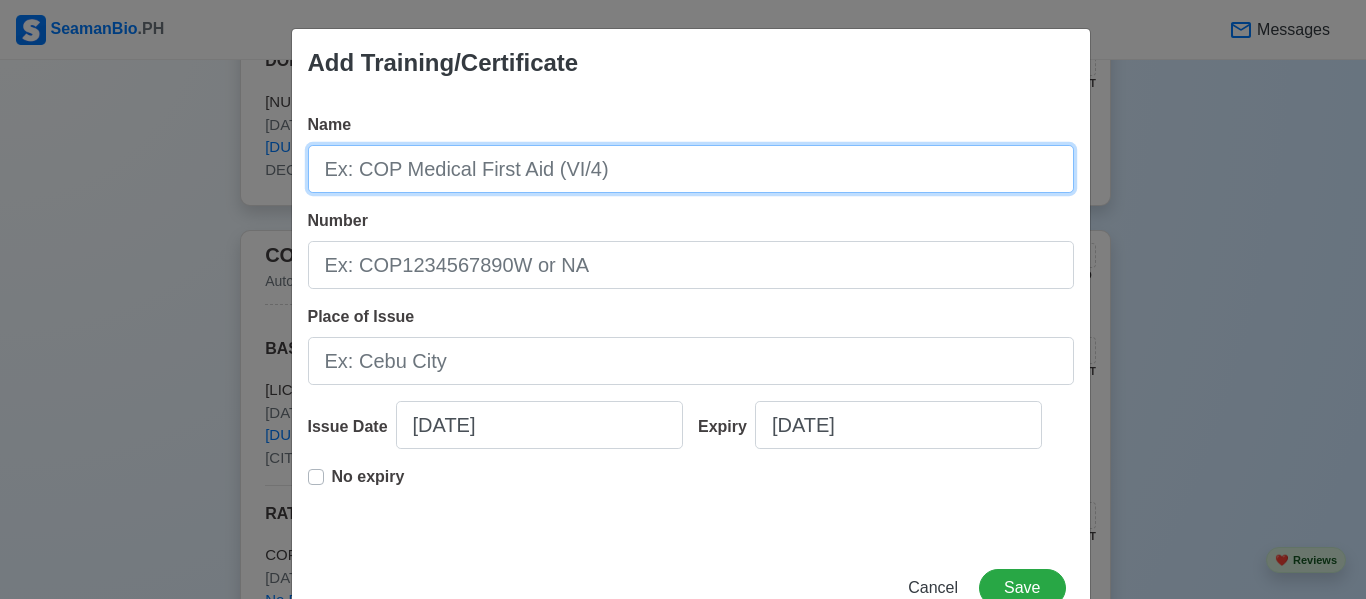 click on "Name" at bounding box center [691, 169] 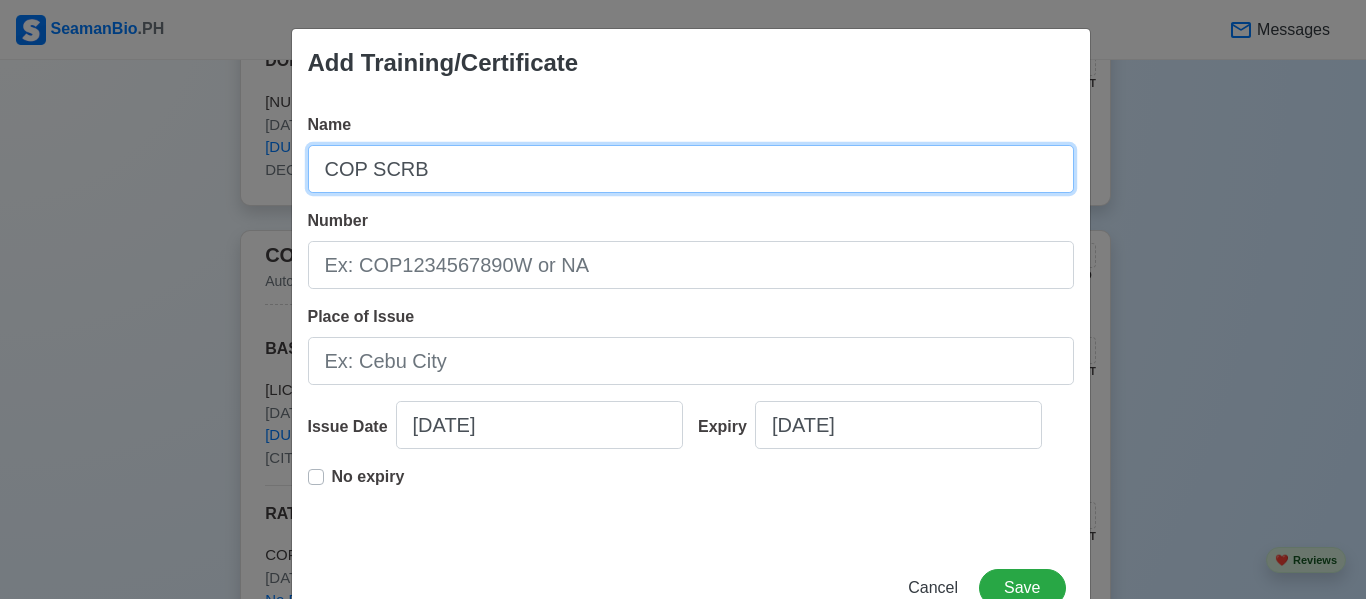 type on "COP SCRB" 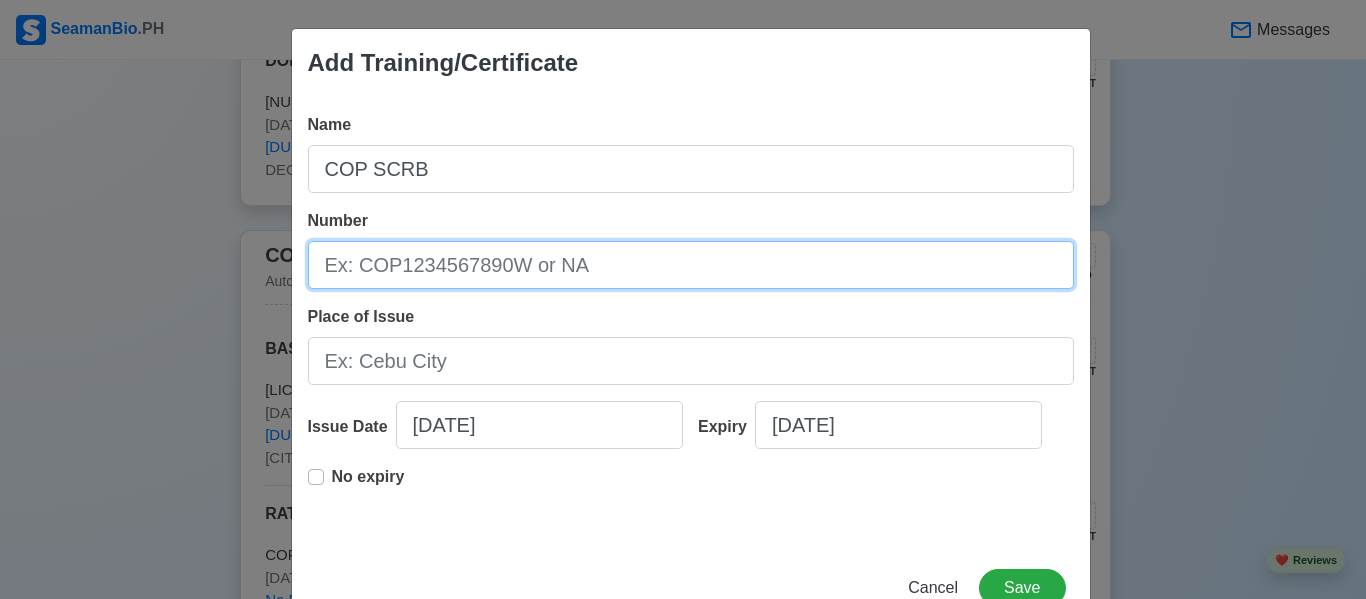 click on "Number" at bounding box center [691, 265] 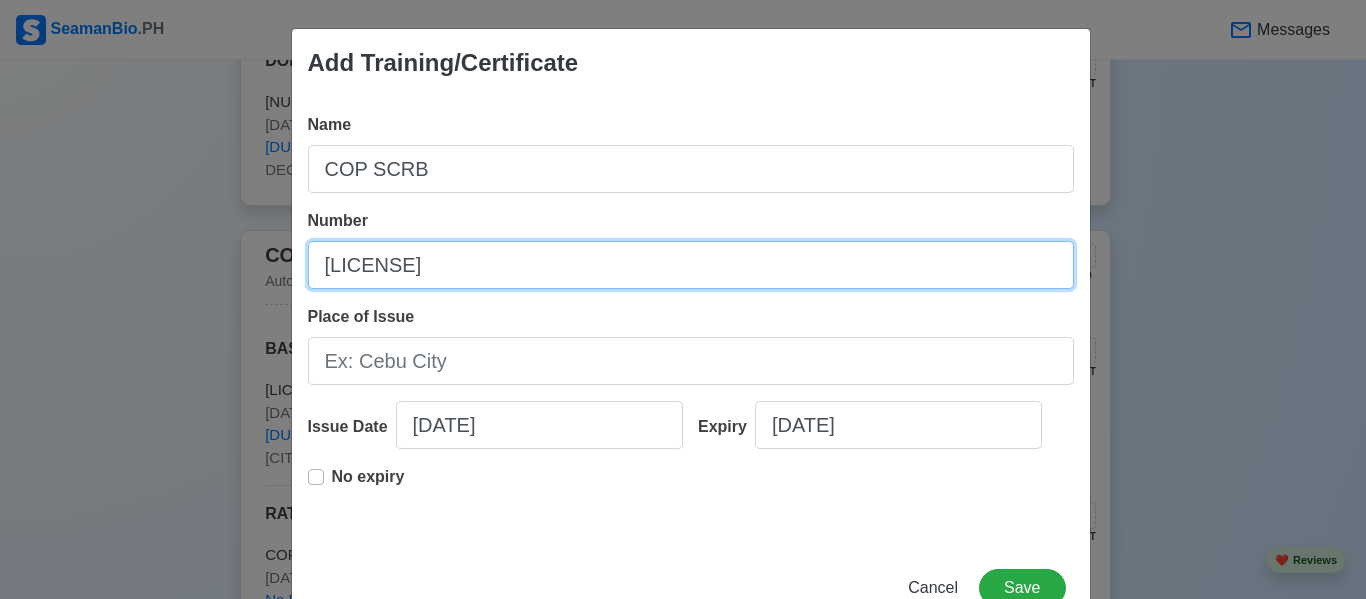 type on "[LICENSE]" 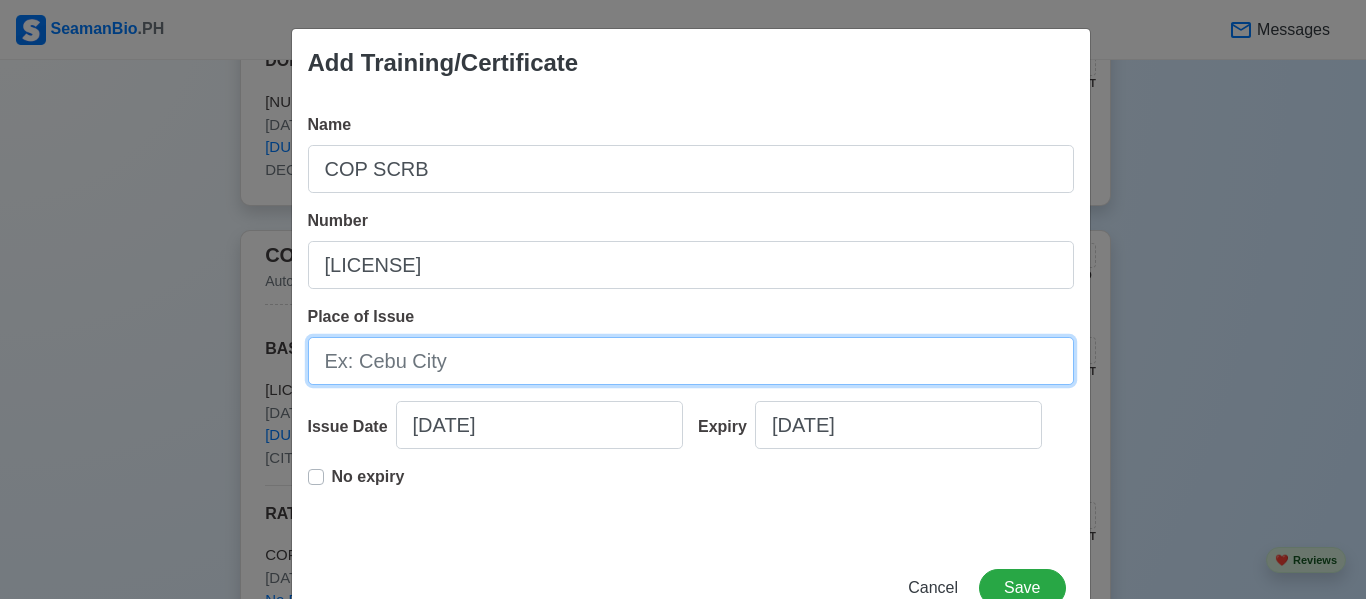 click on "Place of Issue" at bounding box center [691, 361] 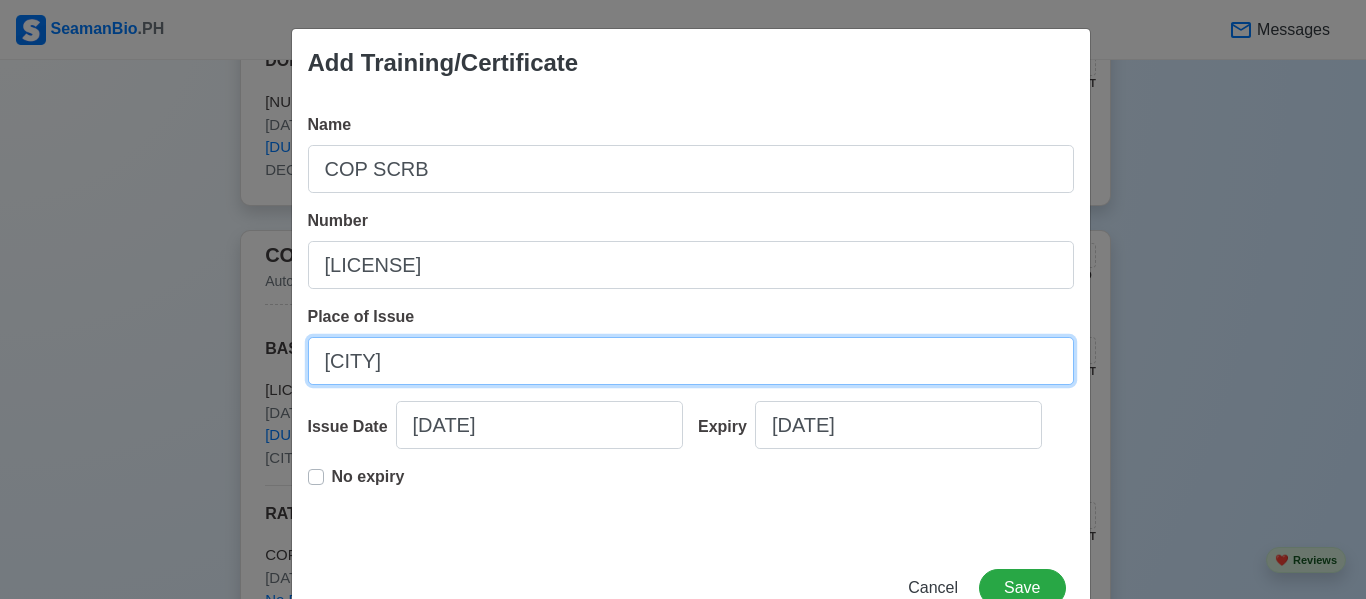 type on "[CITY]" 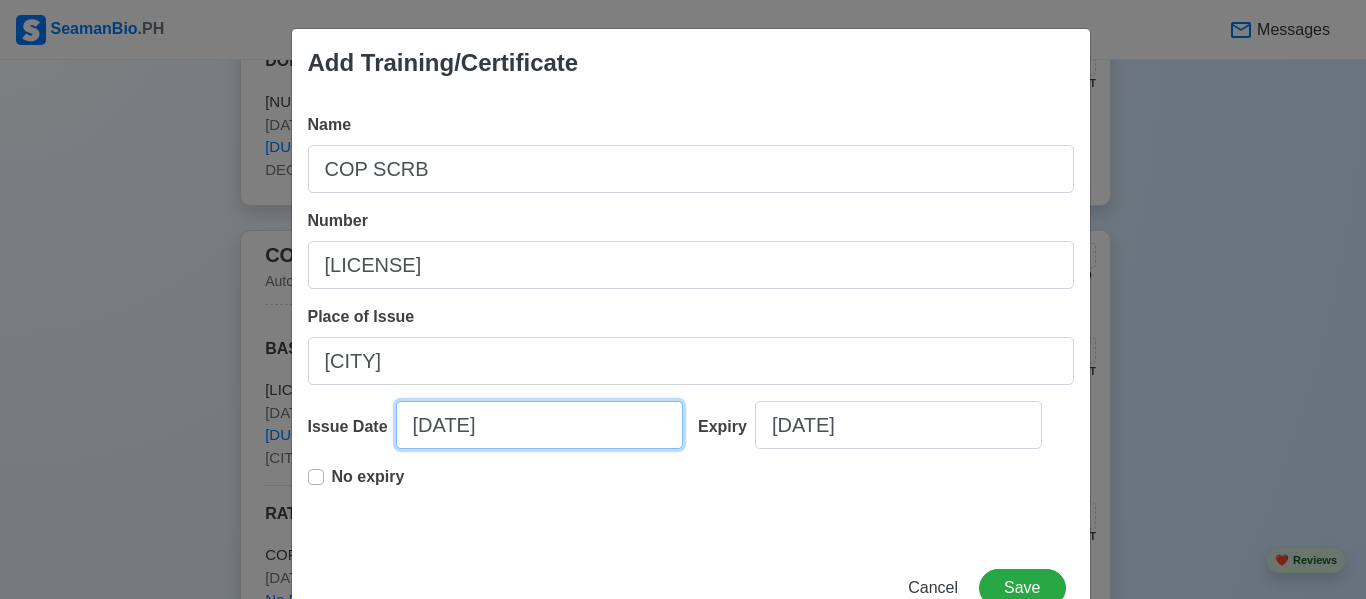 click on "[DATE]" at bounding box center [539, 425] 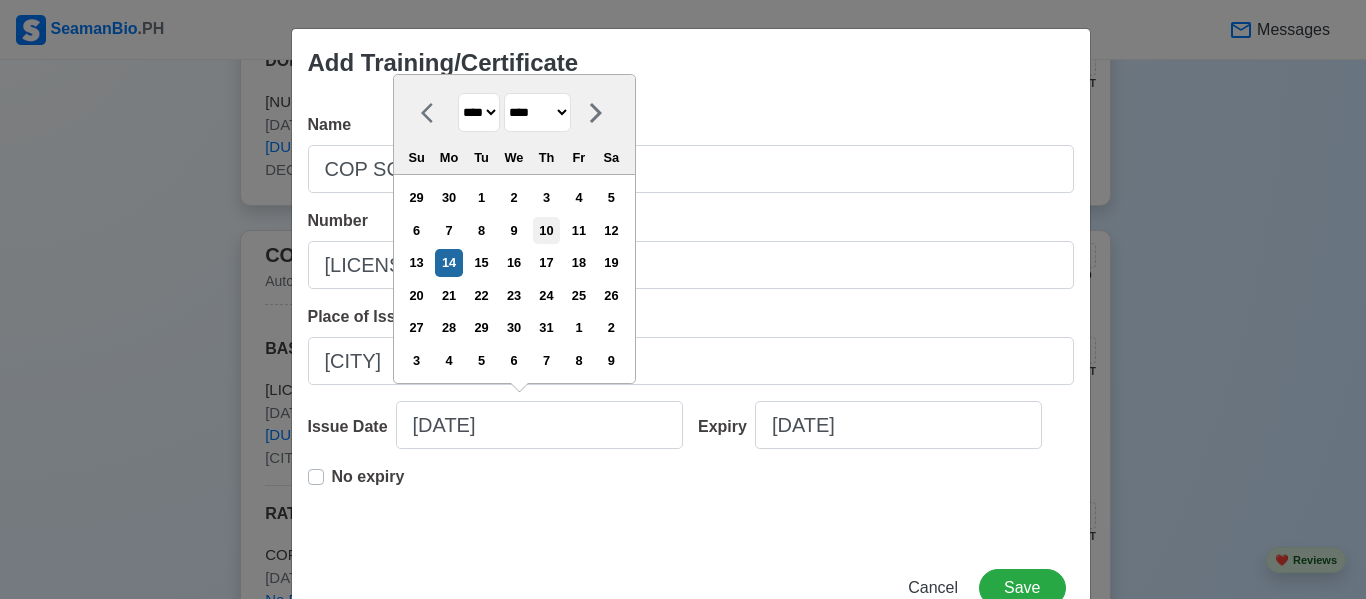 click on "10" at bounding box center (546, 230) 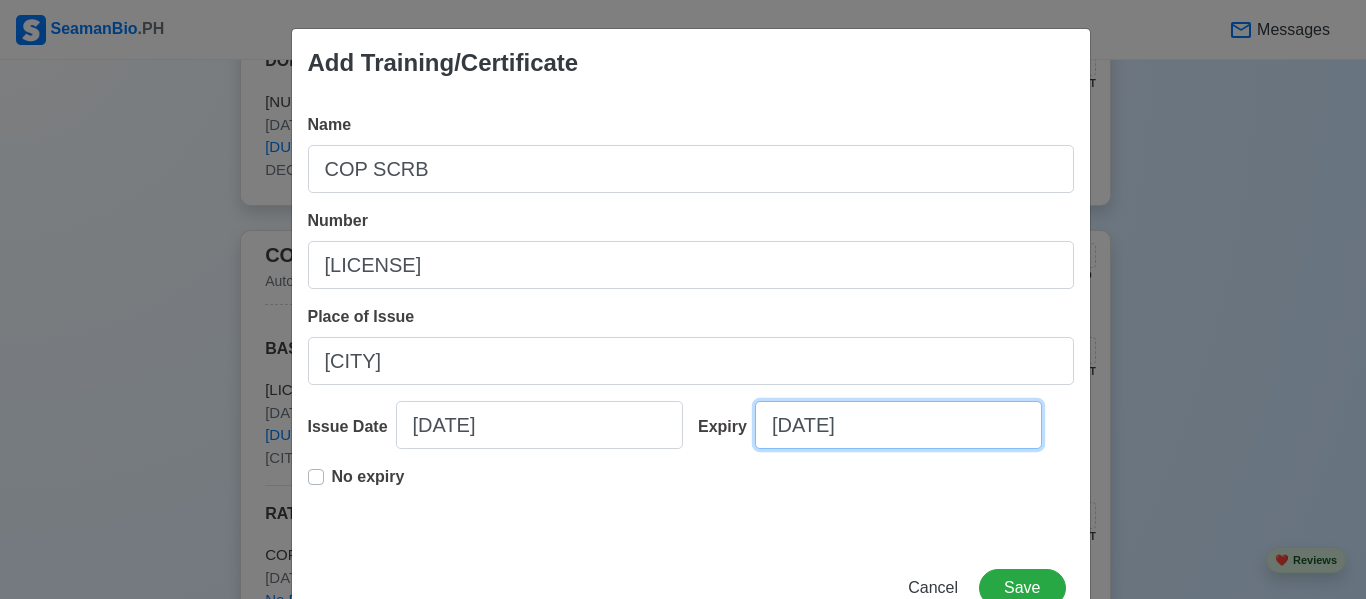 select on "****" 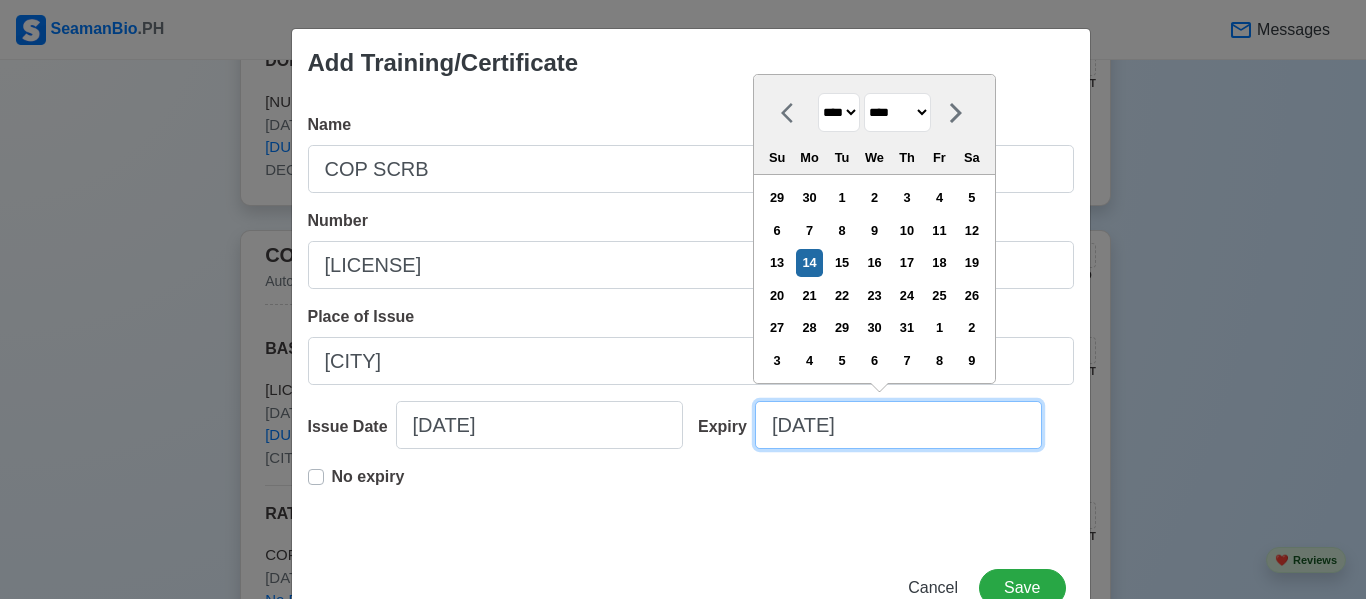 click on "[DATE]" at bounding box center (898, 425) 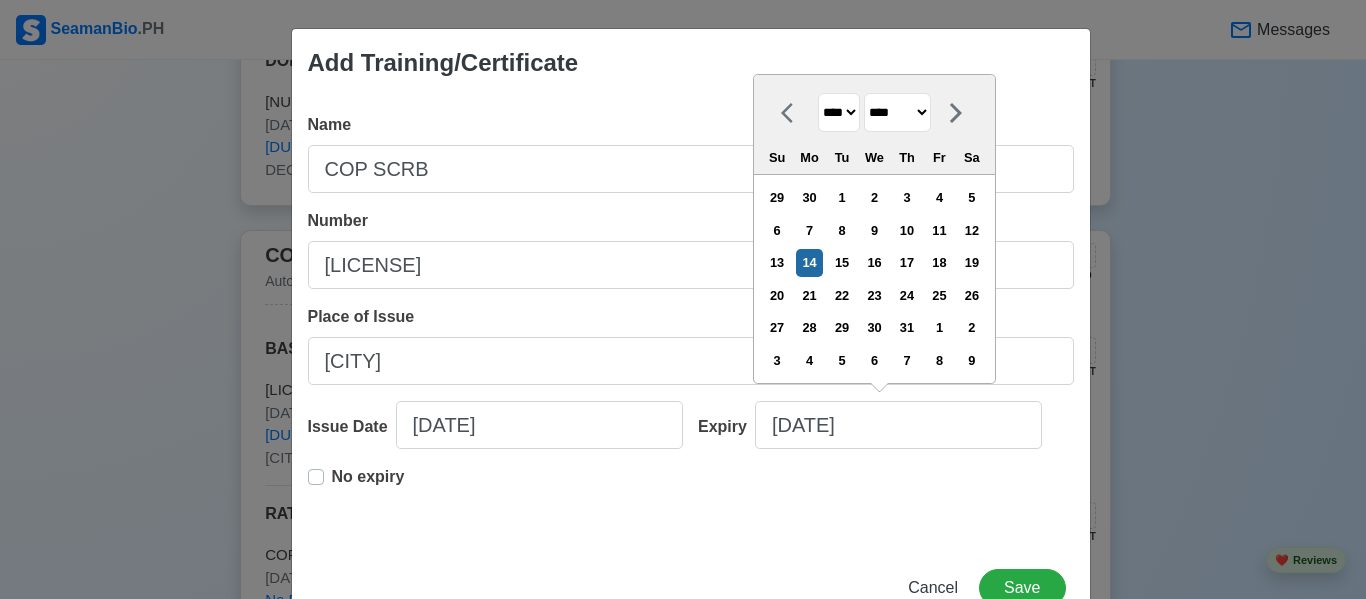 click on "**** **** **** **** **** **** **** **** **** **** **** **** **** **** **** **** **** **** **** **** **** **** **** **** **** **** **** **** **** **** **** **** **** **** **** **** **** **** **** **** **** **** **** **** **** **** **** **** **** **** **** **** **** **** **** **** **** **** **** **** **** **** **** **** **** **** **** **** **** **** **** **** **** **** **** **** **** **** **** **** **** **** **** **** **** **** **** **** **** **** **** **** **** **** **** **** **** **** **** **** **** **** **** **** **** **** **** **** **** **** **** **** **** **** **** **** **** **** **** **** ****" at bounding box center [839, 112] 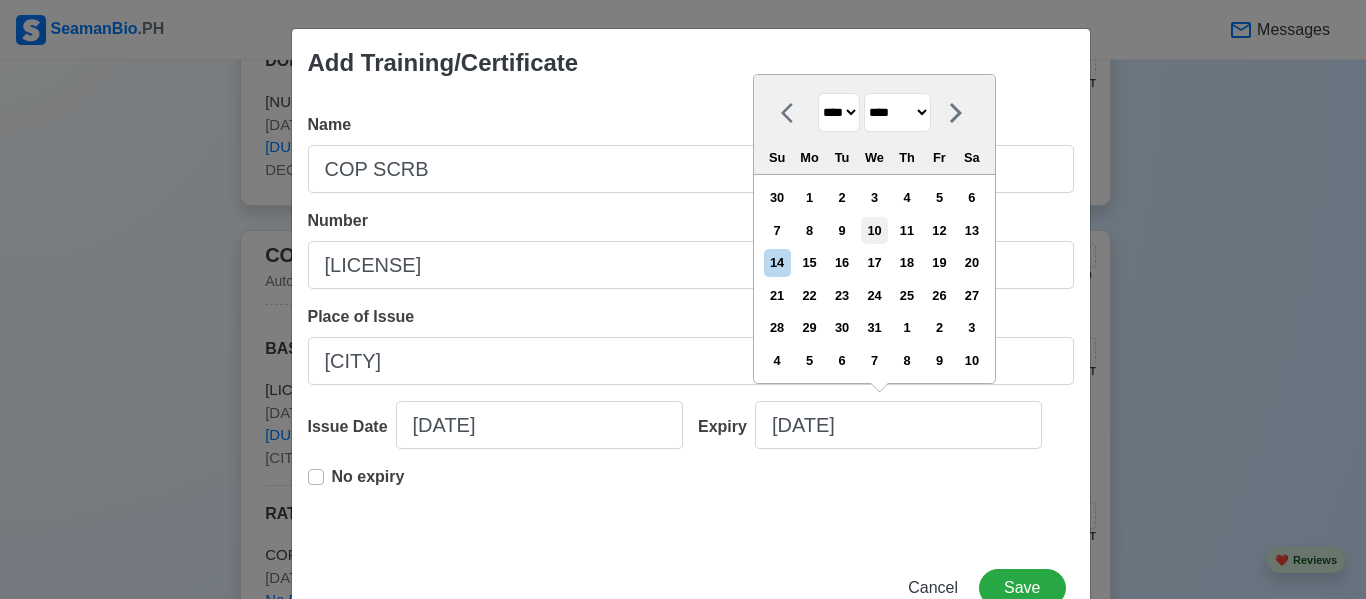 click on "10" at bounding box center [874, 230] 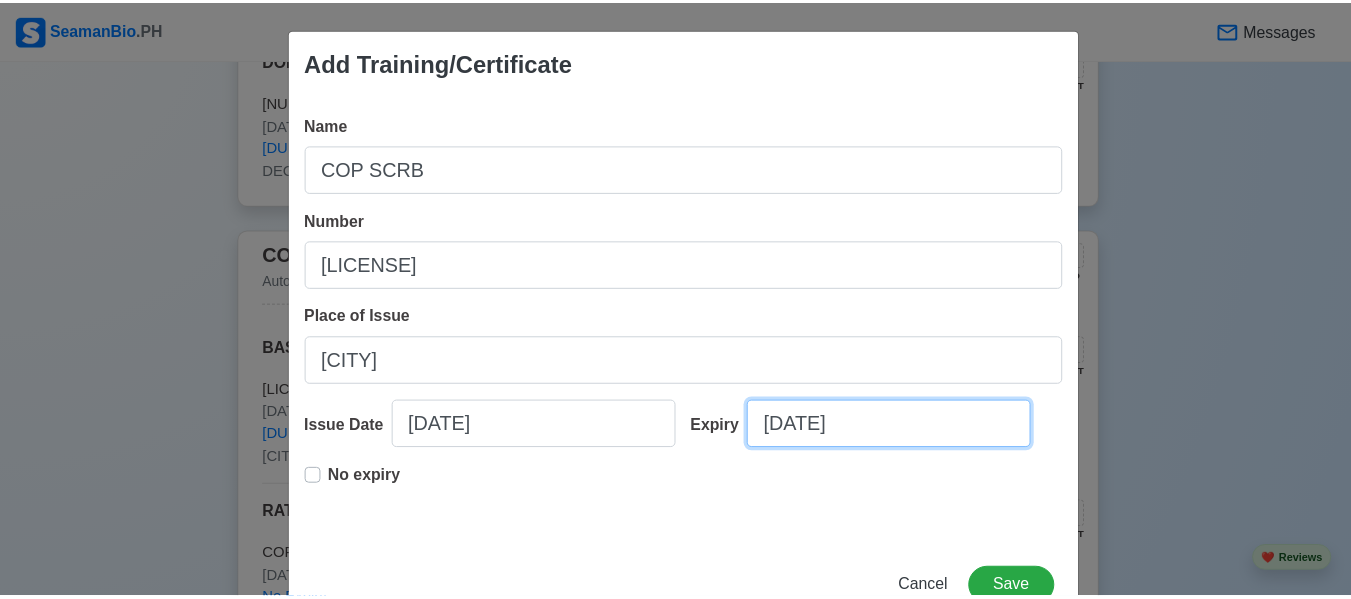 scroll, scrollTop: 61, scrollLeft: 0, axis: vertical 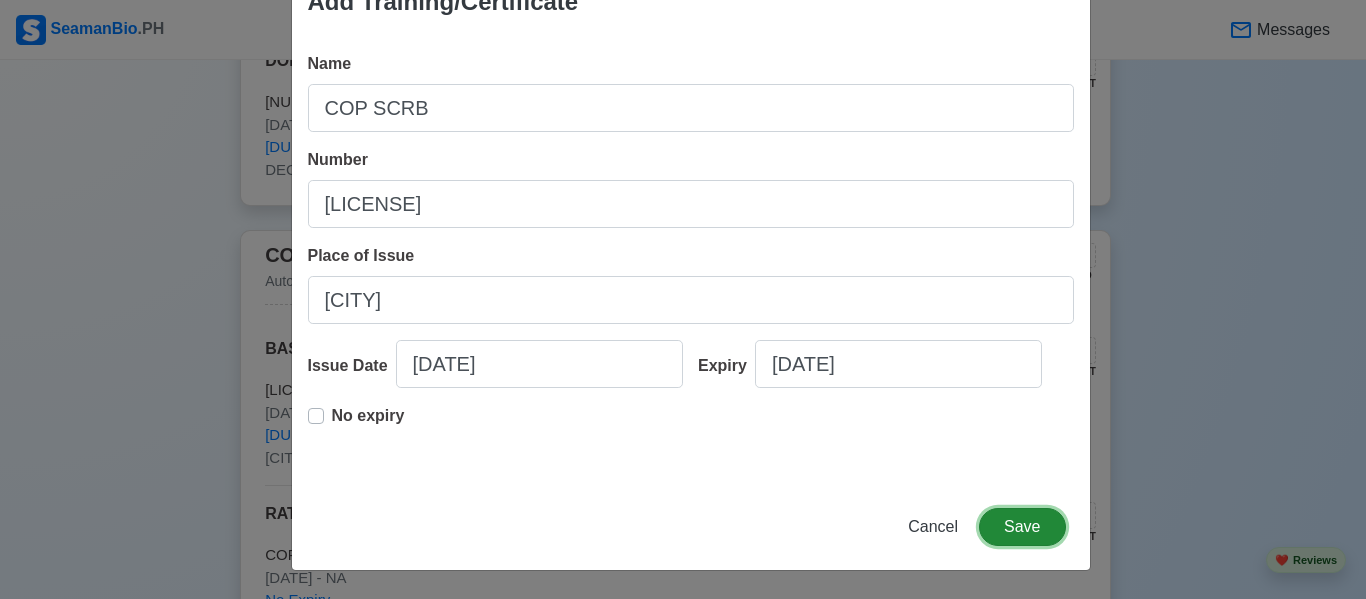 click on "Save" at bounding box center (1022, 527) 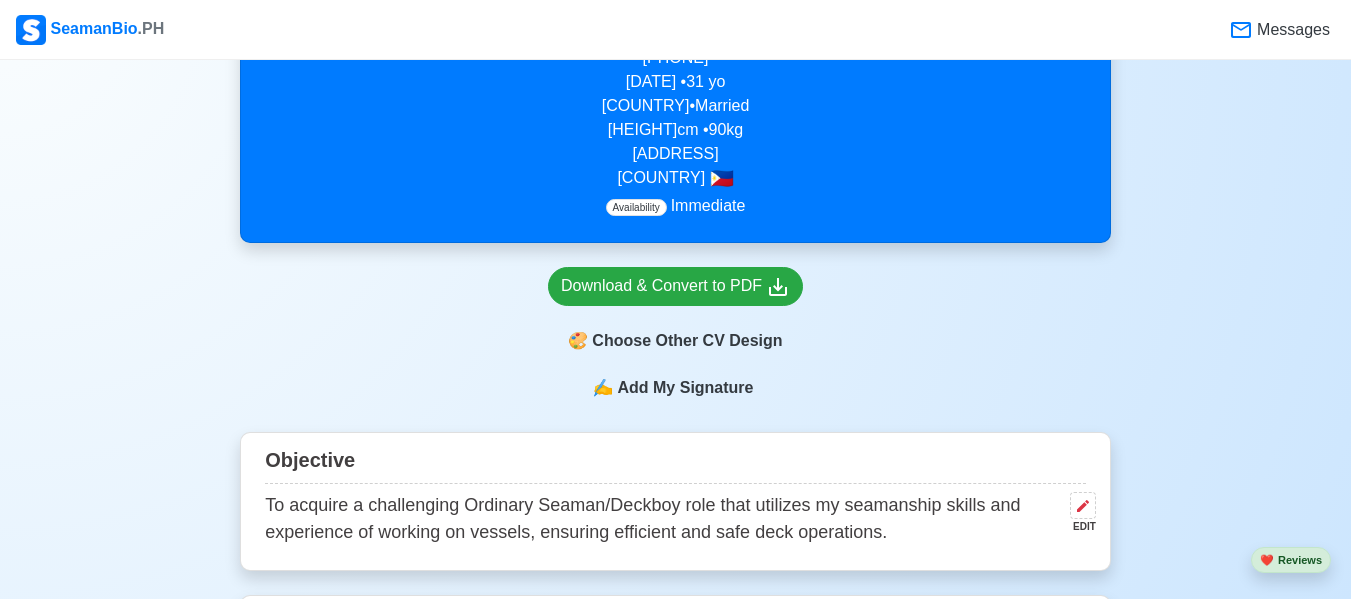scroll, scrollTop: 700, scrollLeft: 0, axis: vertical 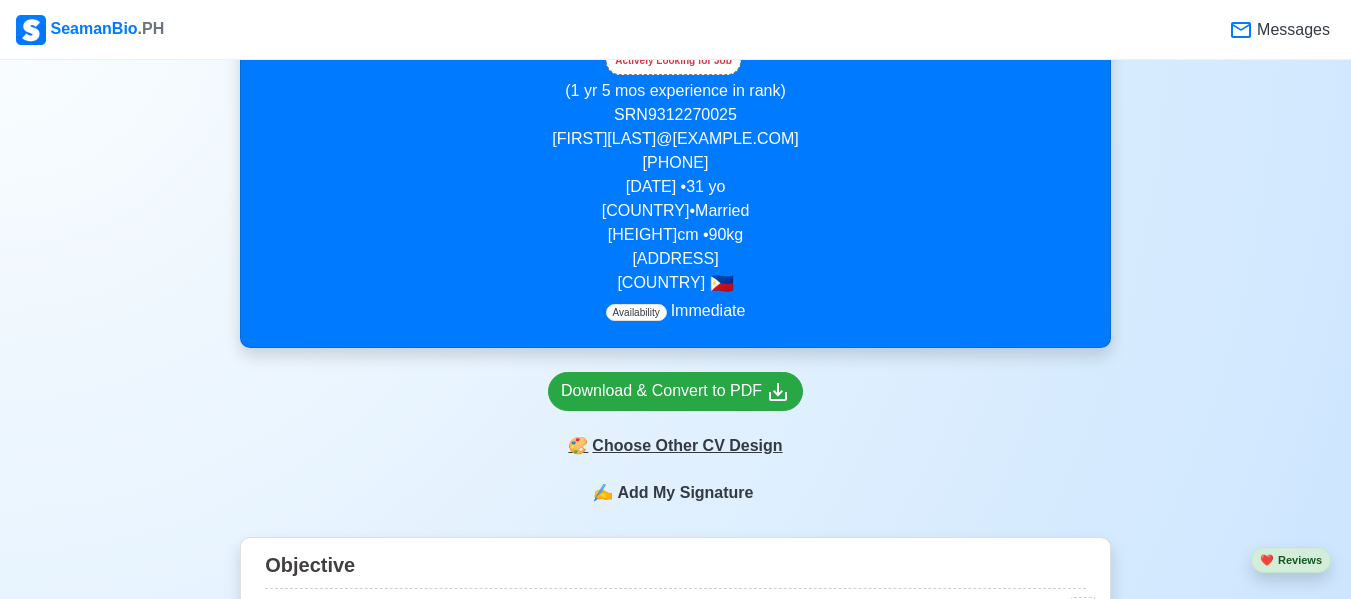 click on "🎨 Choose Other CV Design" at bounding box center (675, 446) 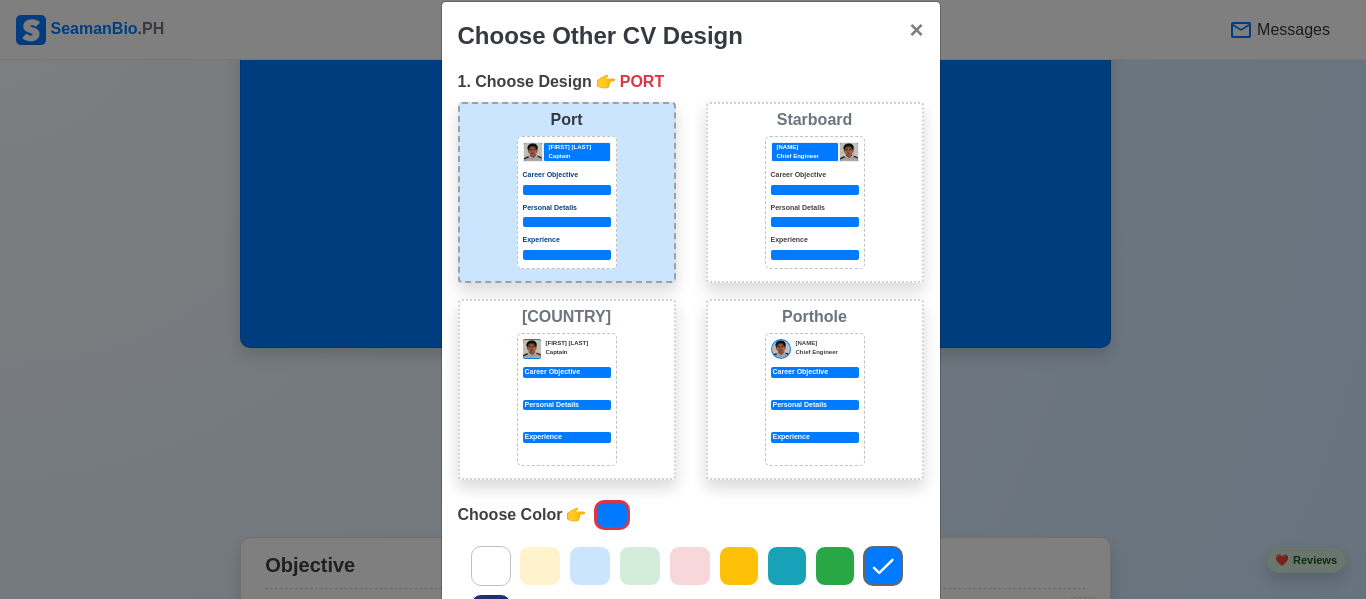 scroll, scrollTop: 0, scrollLeft: 0, axis: both 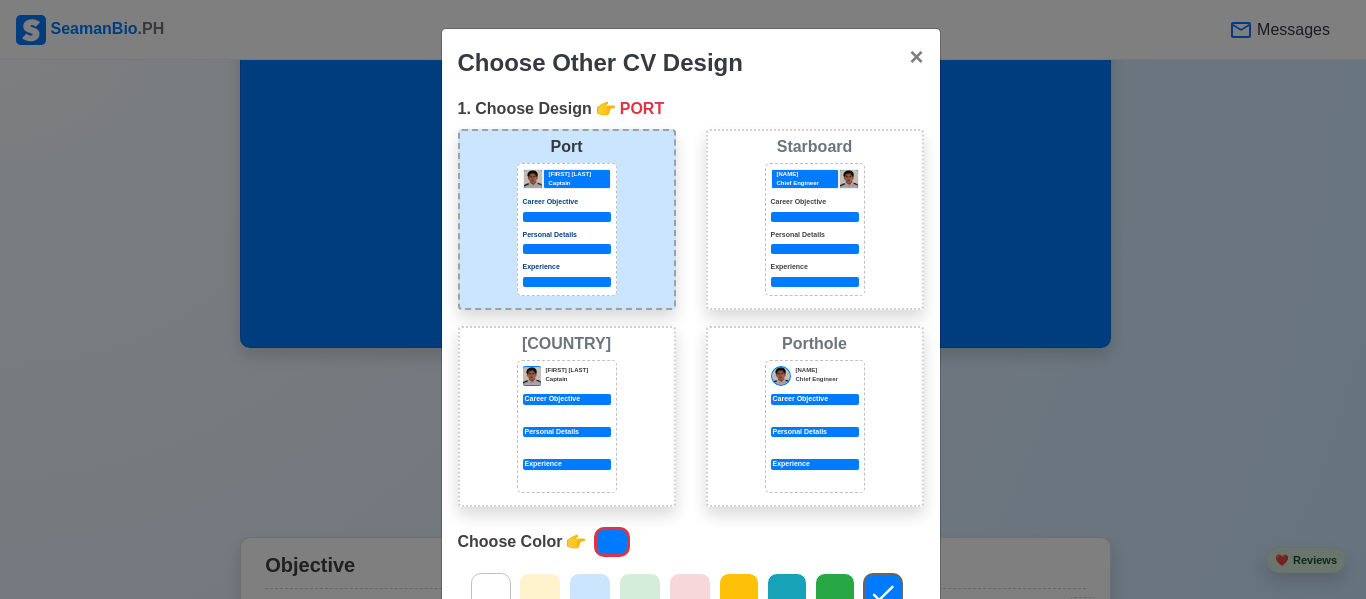 click at bounding box center [815, 249] 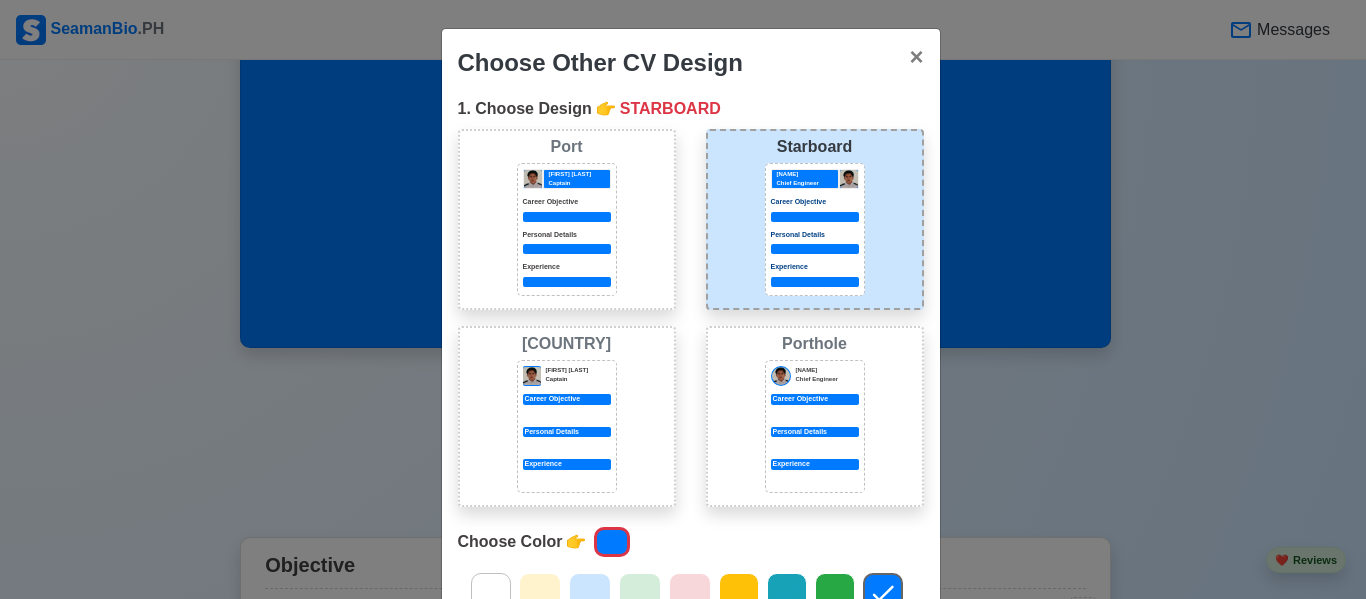 click on "[FIRST] [LAST] Career Objective Personal Details Experience" at bounding box center (567, 219) 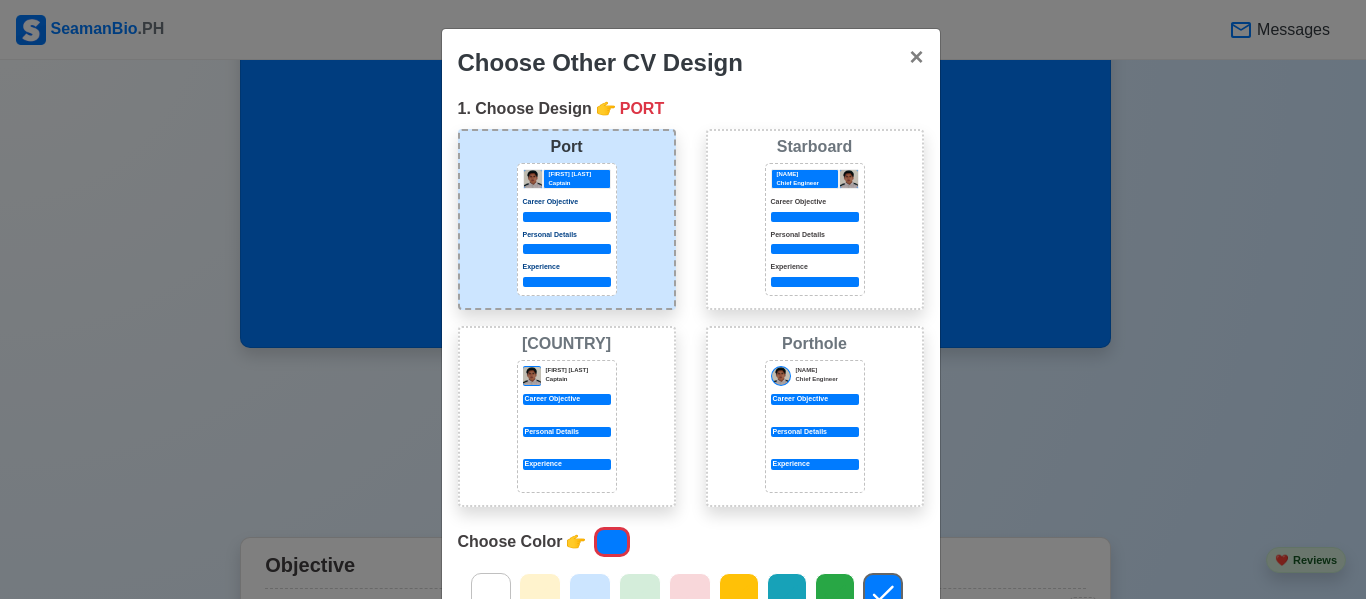click at bounding box center (567, 414) 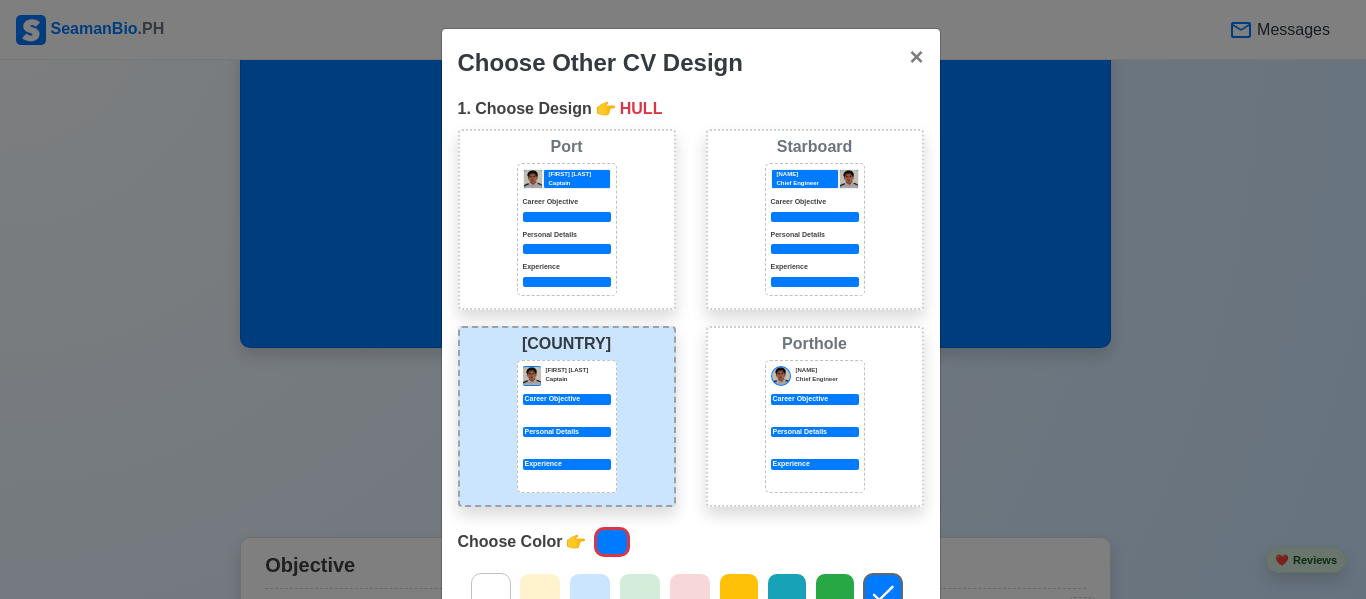 click at bounding box center (815, 414) 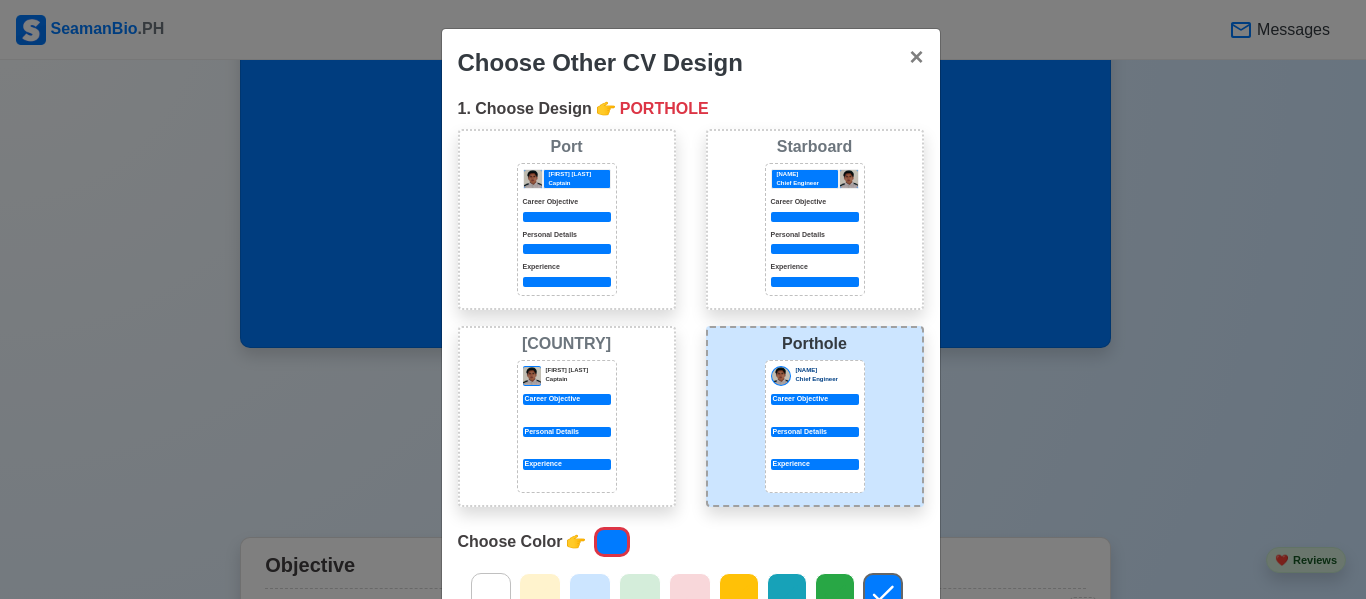 click on "[FIRST] [LAST] Career Objective Personal Details Experience" at bounding box center [567, 229] 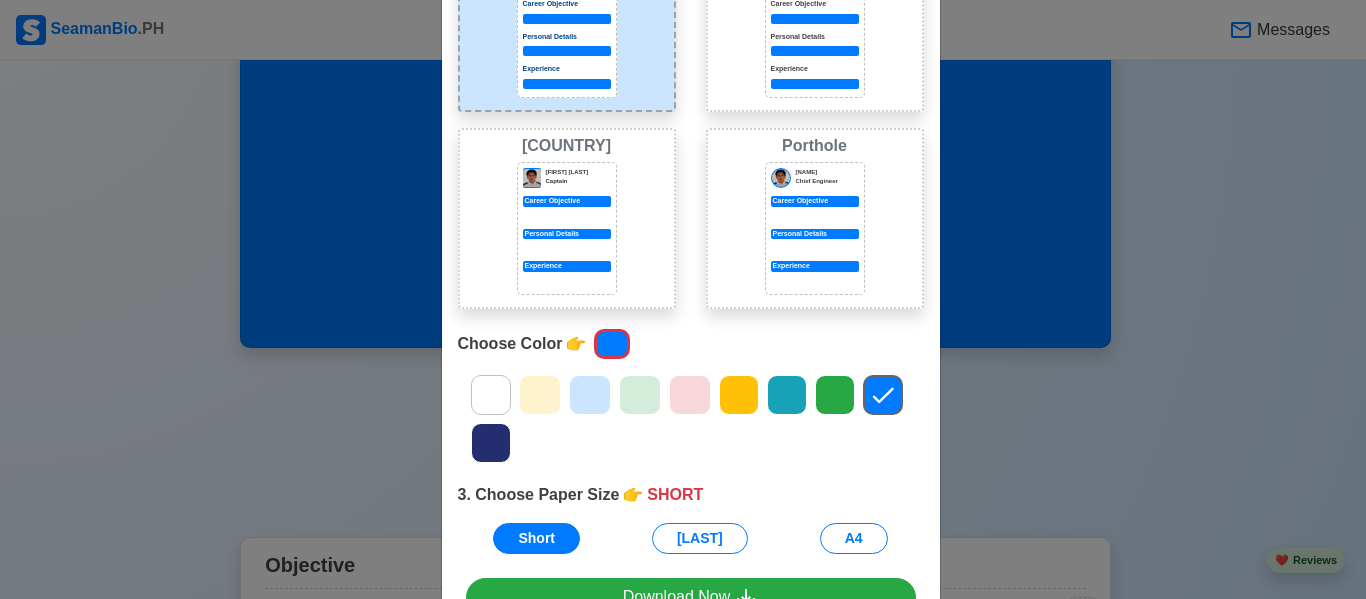 scroll, scrollTop: 200, scrollLeft: 0, axis: vertical 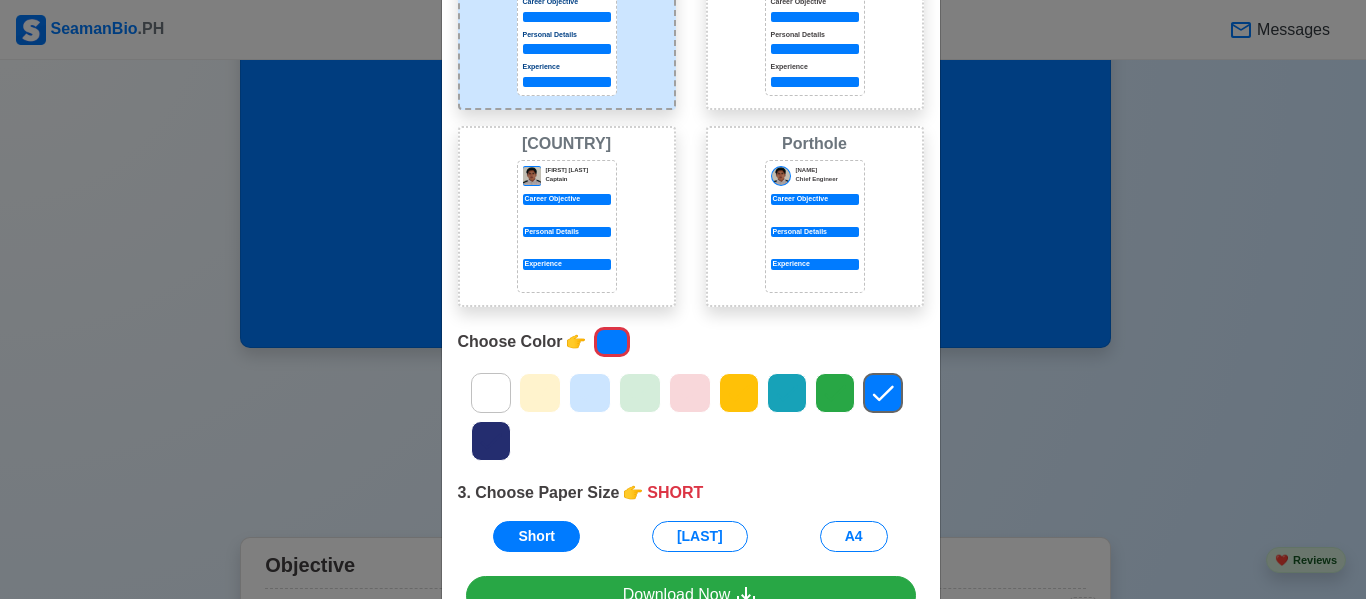 click 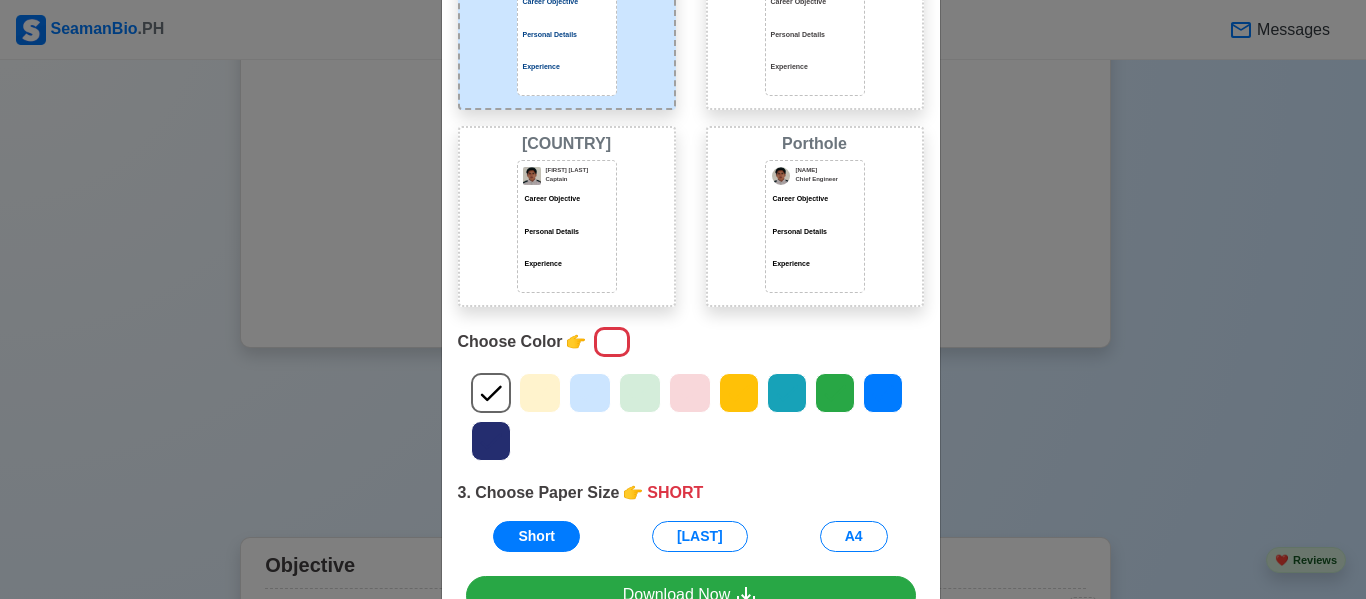 click 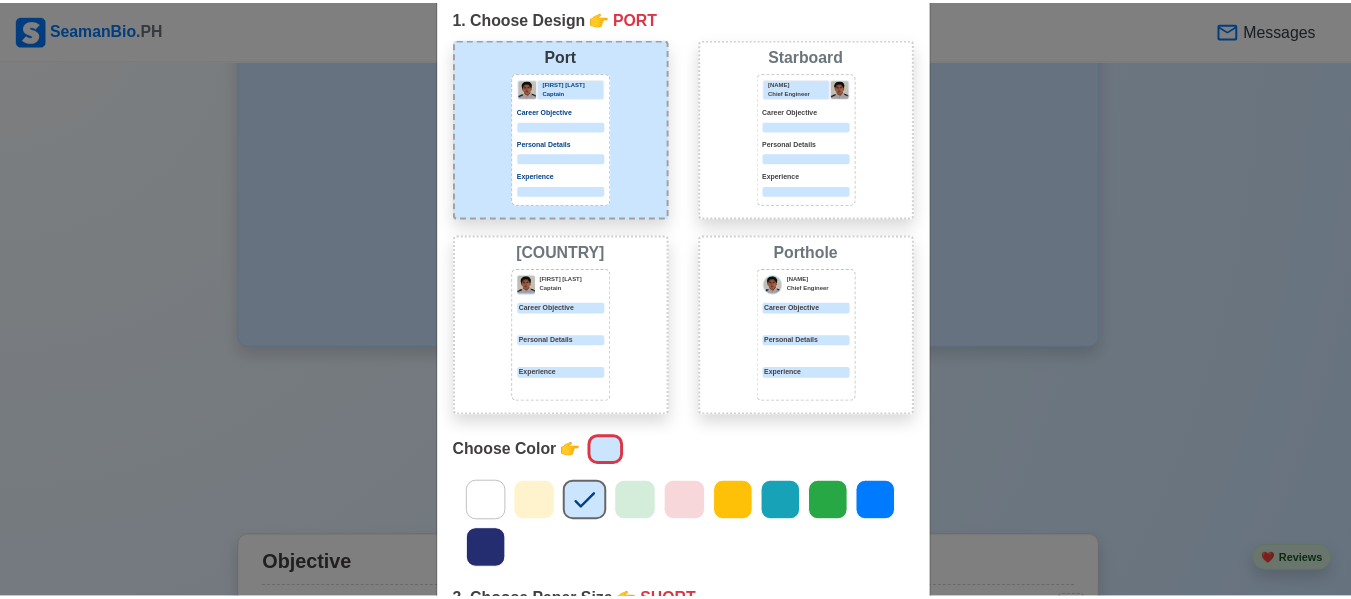 scroll, scrollTop: 0, scrollLeft: 0, axis: both 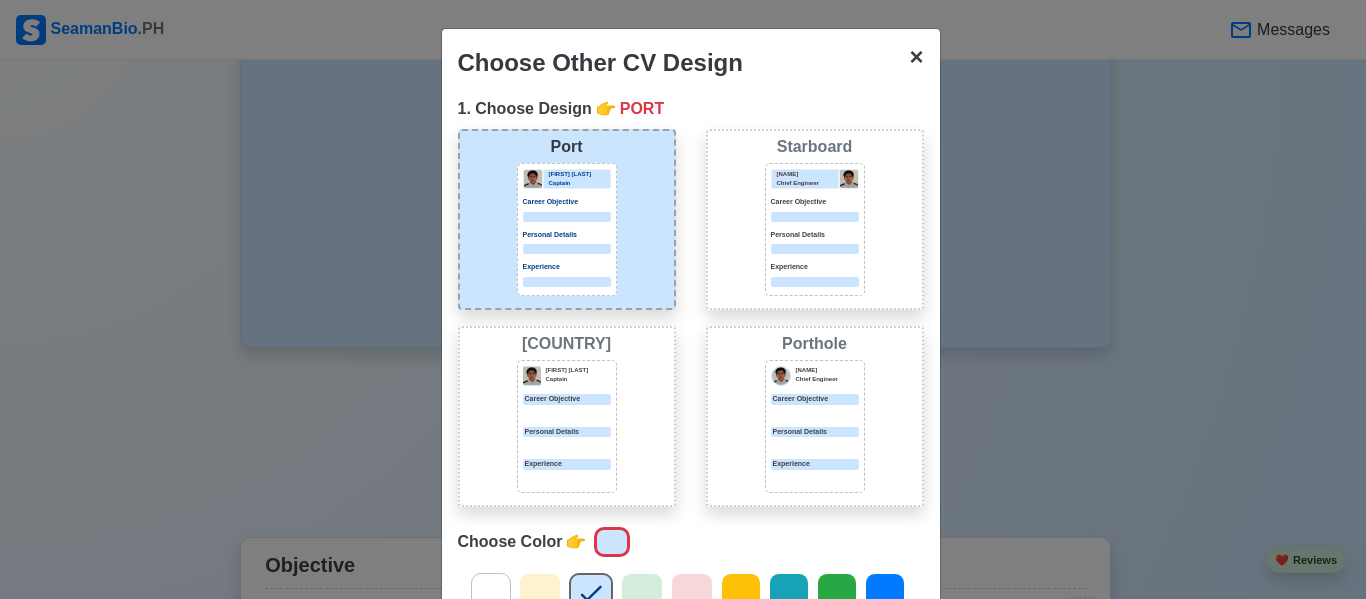 click on "×" at bounding box center [916, 56] 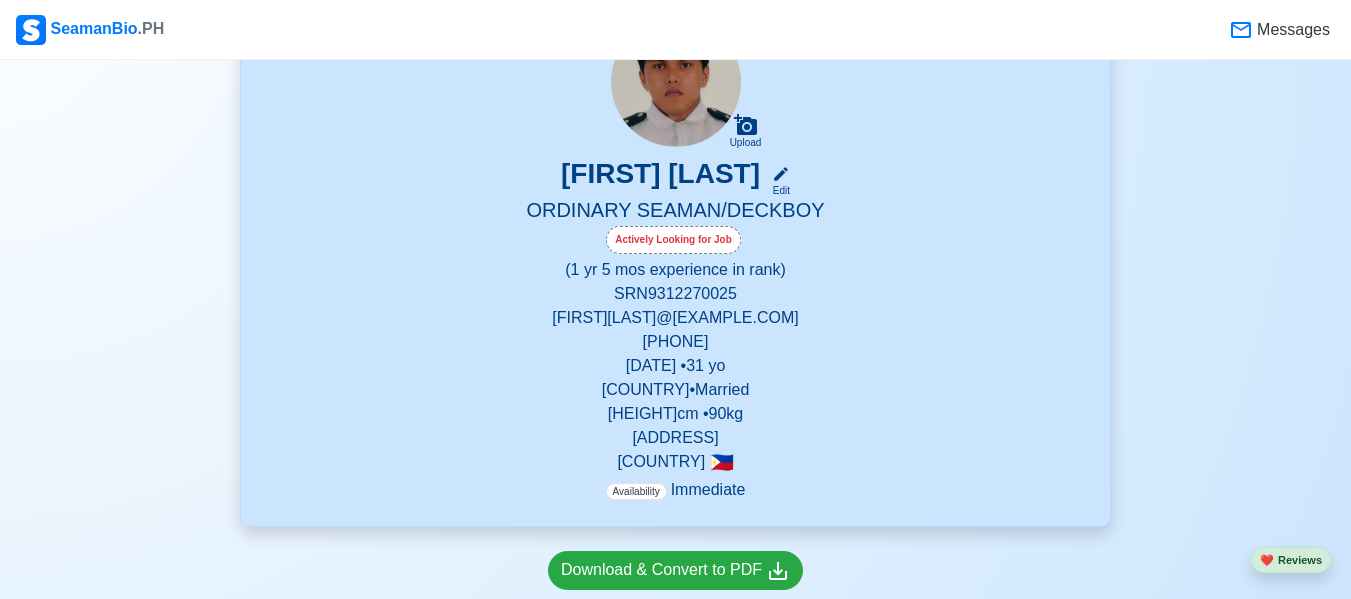 scroll, scrollTop: 300, scrollLeft: 0, axis: vertical 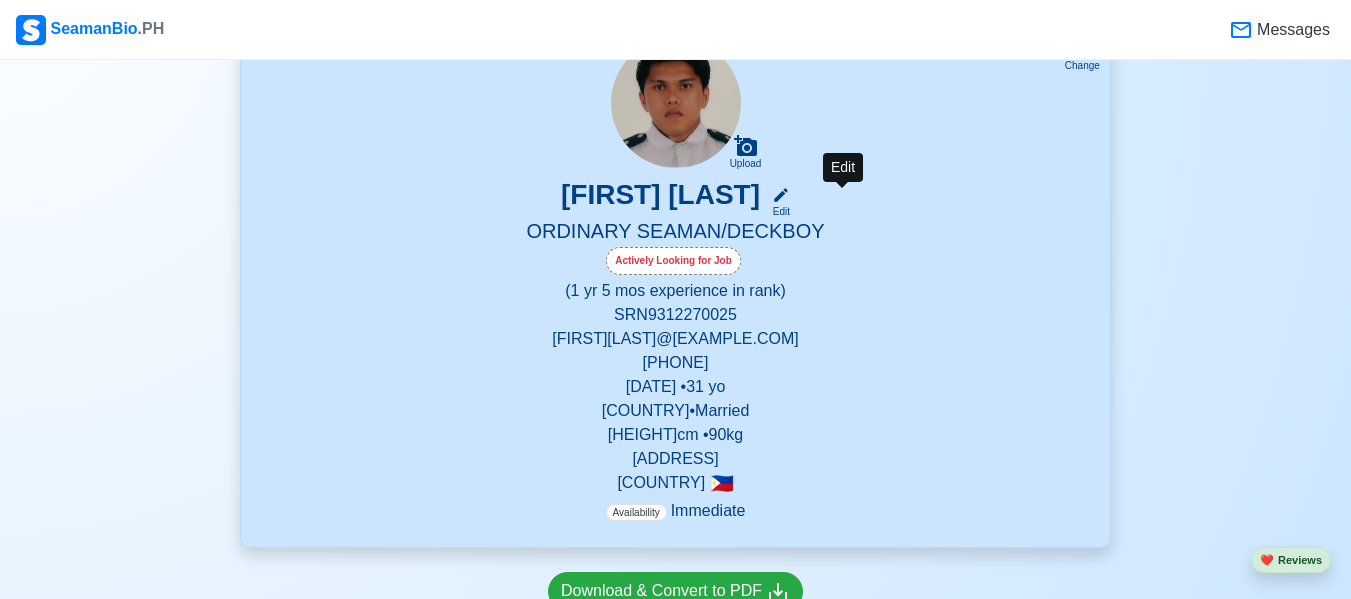 click 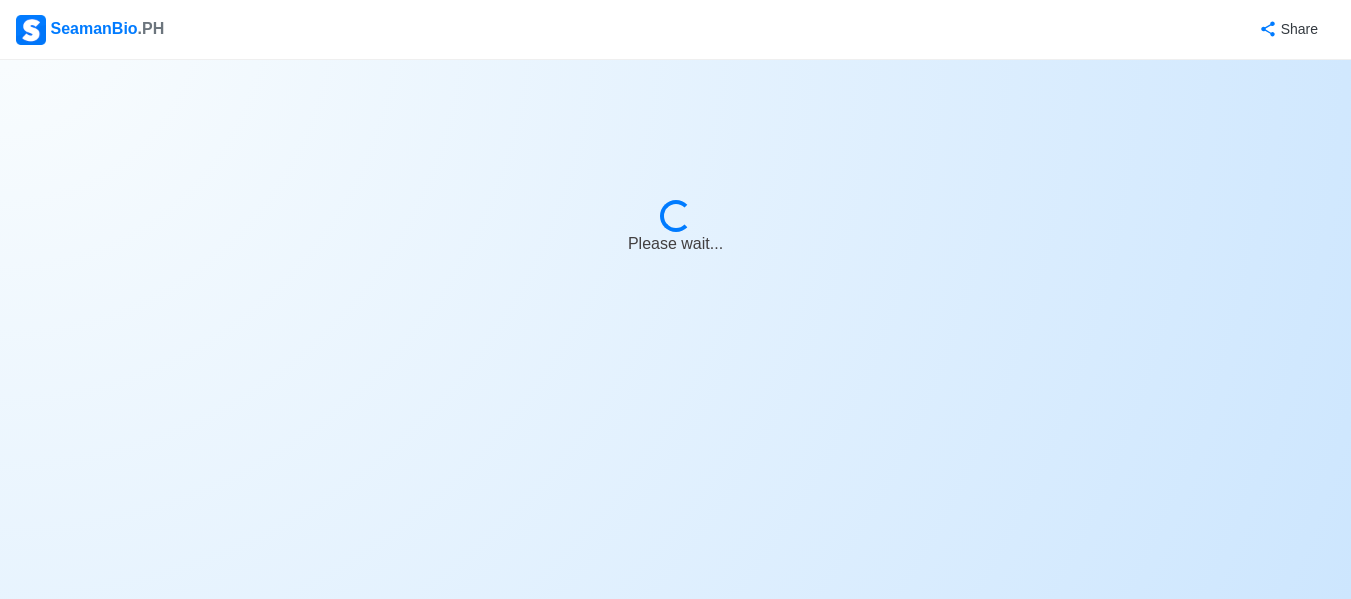 scroll, scrollTop: 0, scrollLeft: 0, axis: both 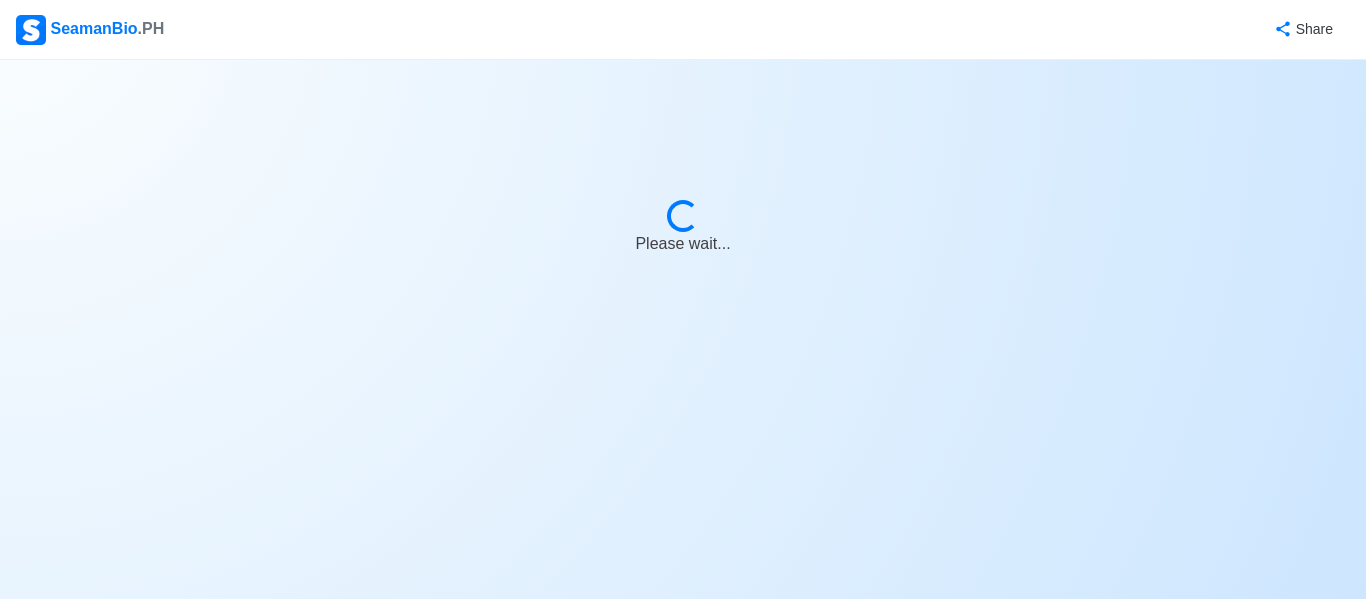 select on "Actively Looking for Job" 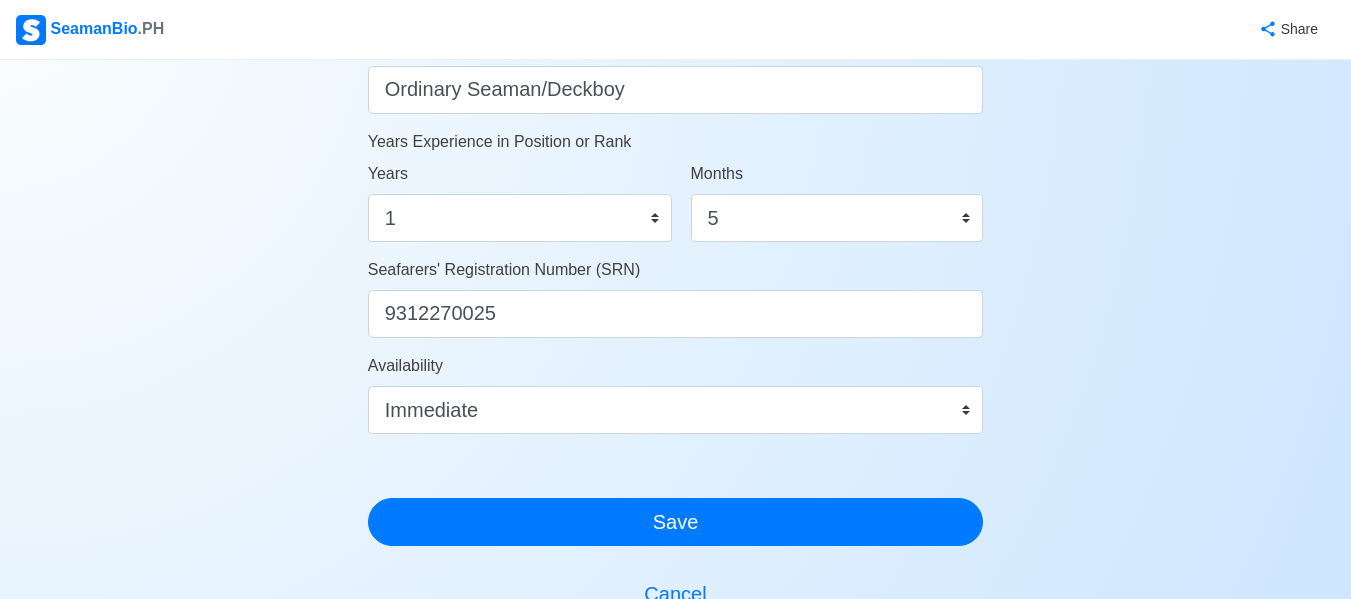 scroll, scrollTop: 1100, scrollLeft: 0, axis: vertical 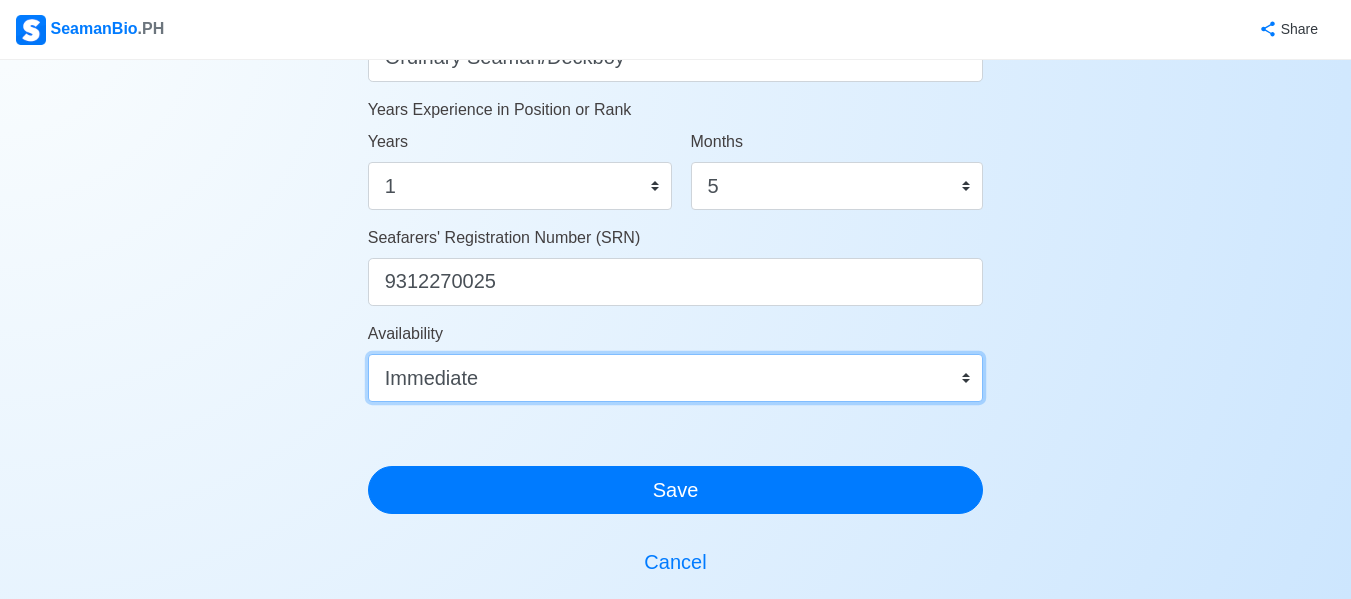 click on "Immediate Aug 2025  Sep 2025  Oct 2025  Nov 2025  Dec 2025  Jan 2026  Feb 2026  Mar 2026  Apr 2026" at bounding box center [676, 378] 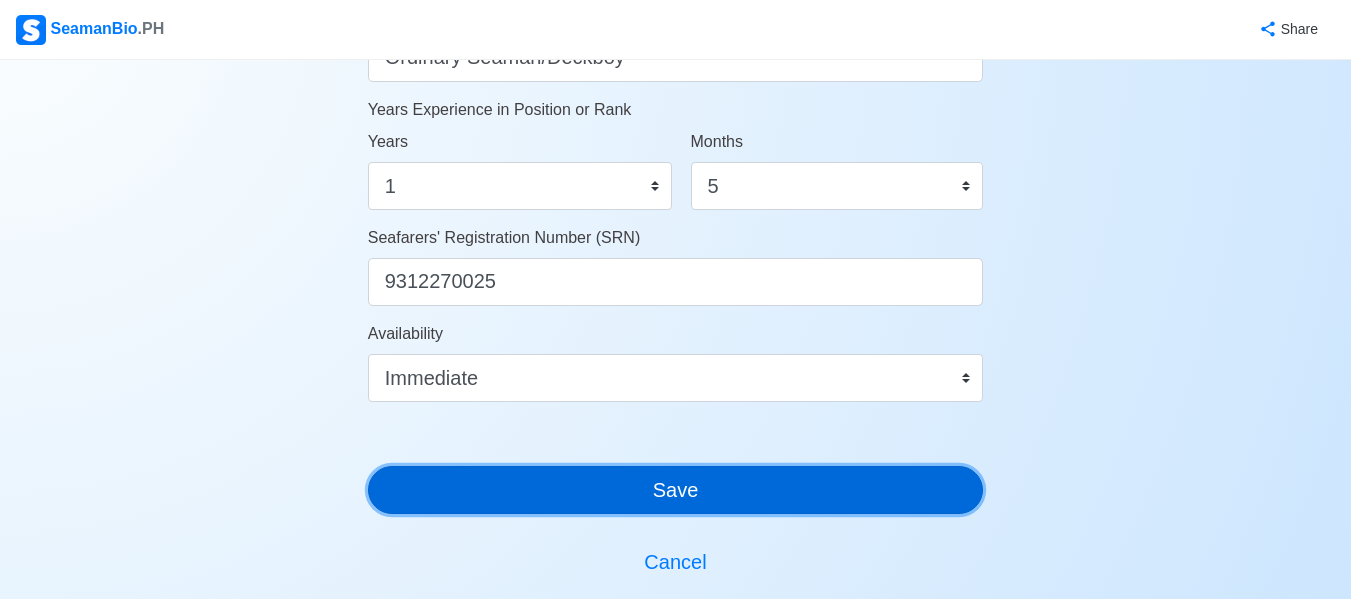click on "Save" at bounding box center (676, 490) 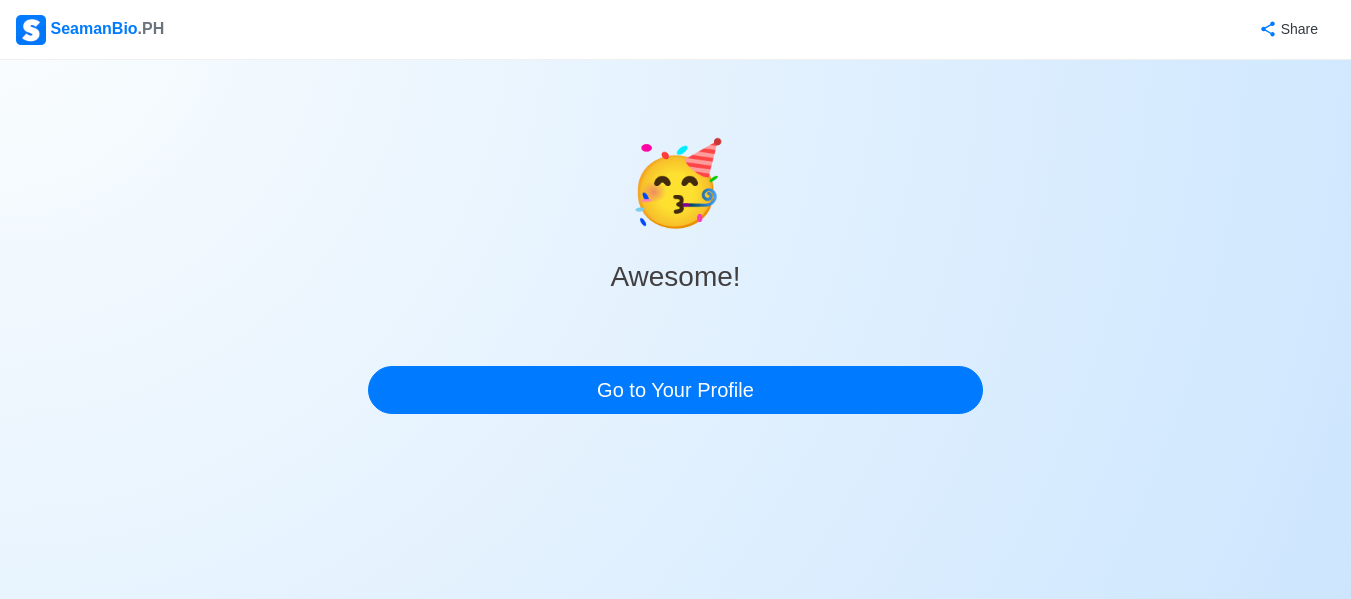 scroll, scrollTop: 0, scrollLeft: 0, axis: both 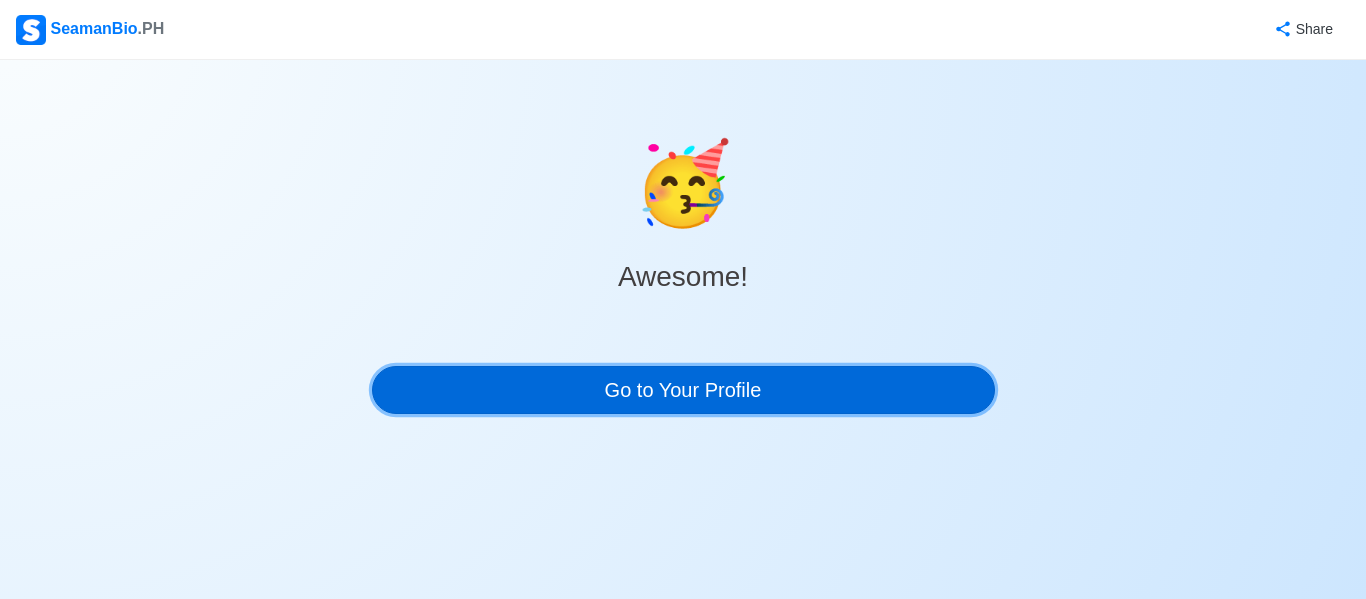click on "Go to Your Profile" at bounding box center [683, 390] 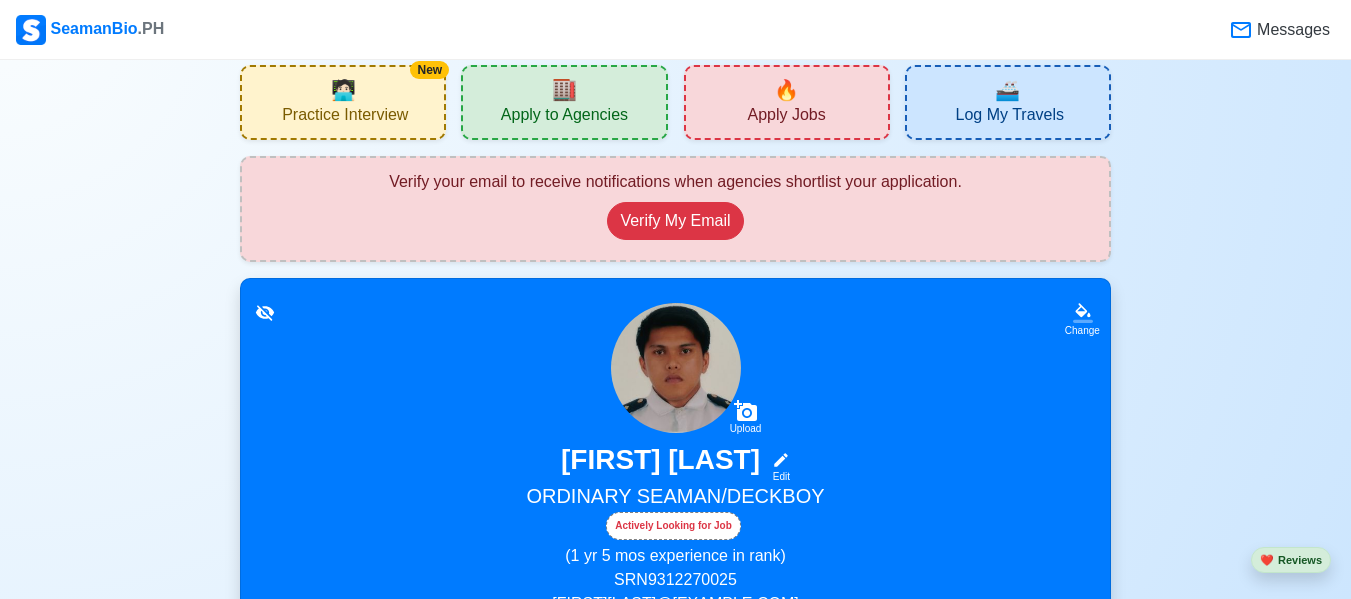 scroll, scrollTop: 0, scrollLeft: 0, axis: both 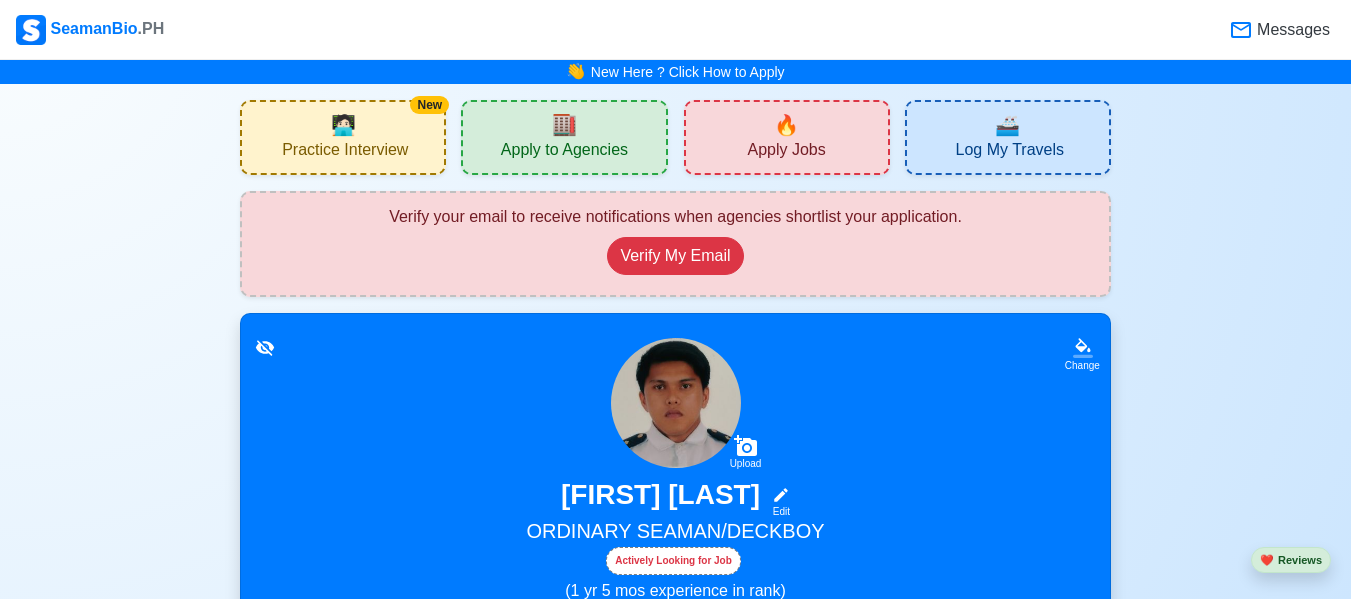 click on "🏬   Apply to Agencies" at bounding box center [564, 137] 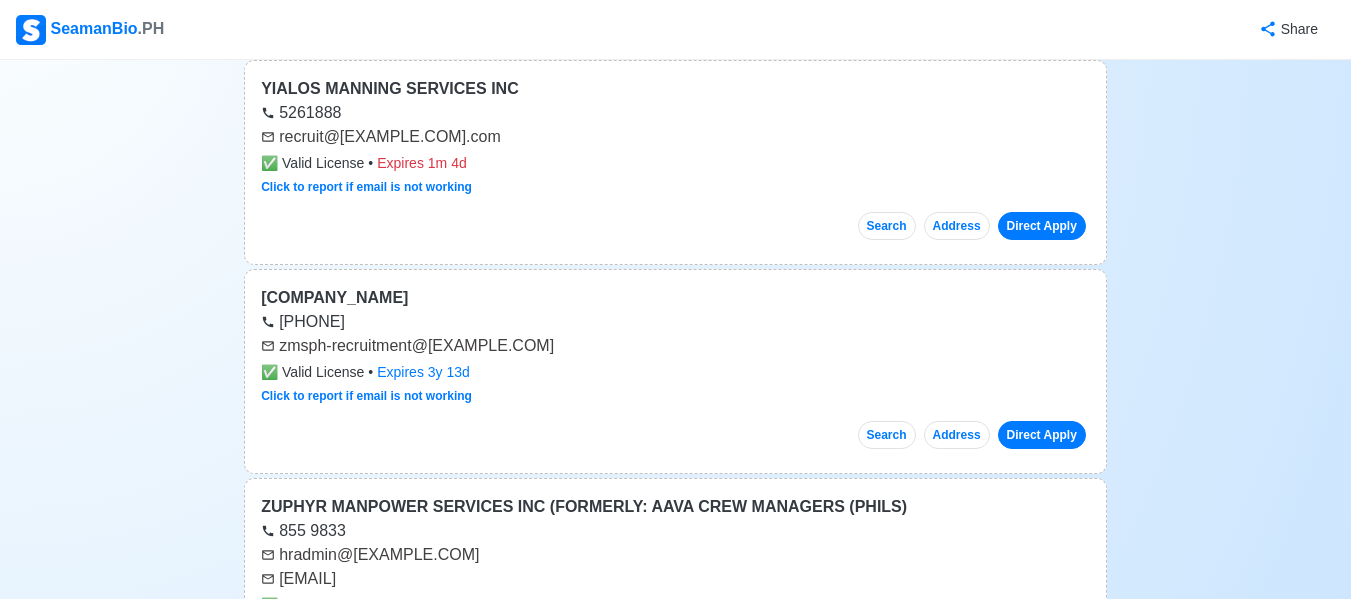 scroll, scrollTop: 200, scrollLeft: 0, axis: vertical 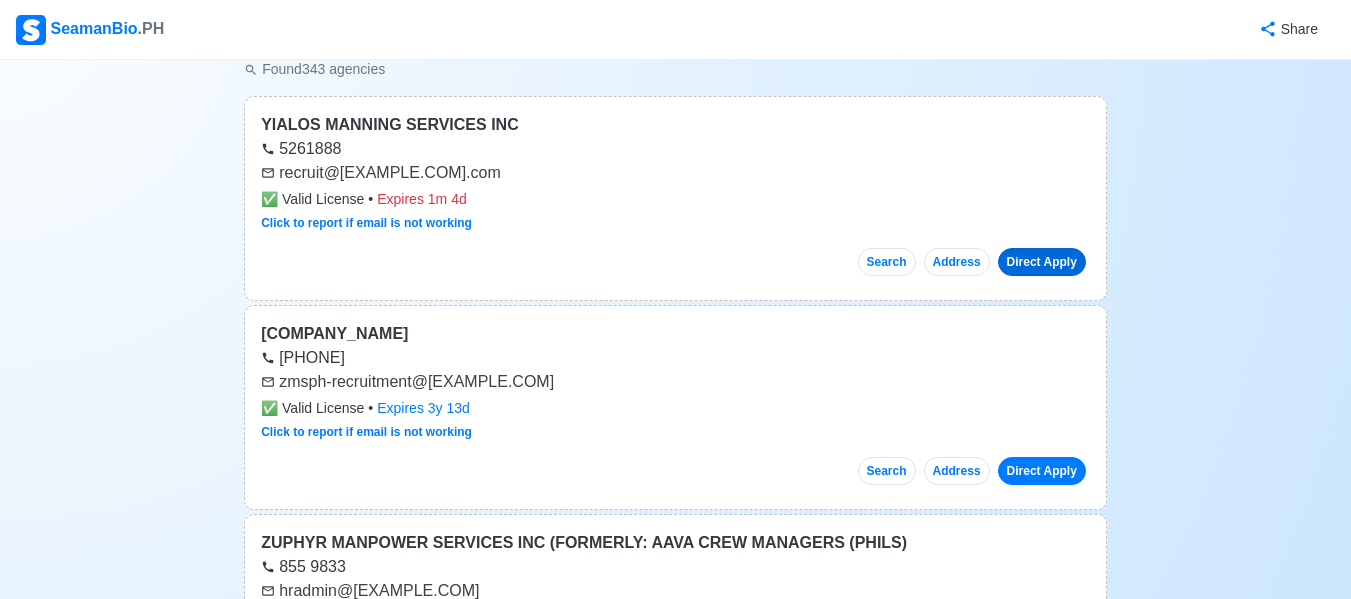 click on "Direct Apply" at bounding box center [1042, 262] 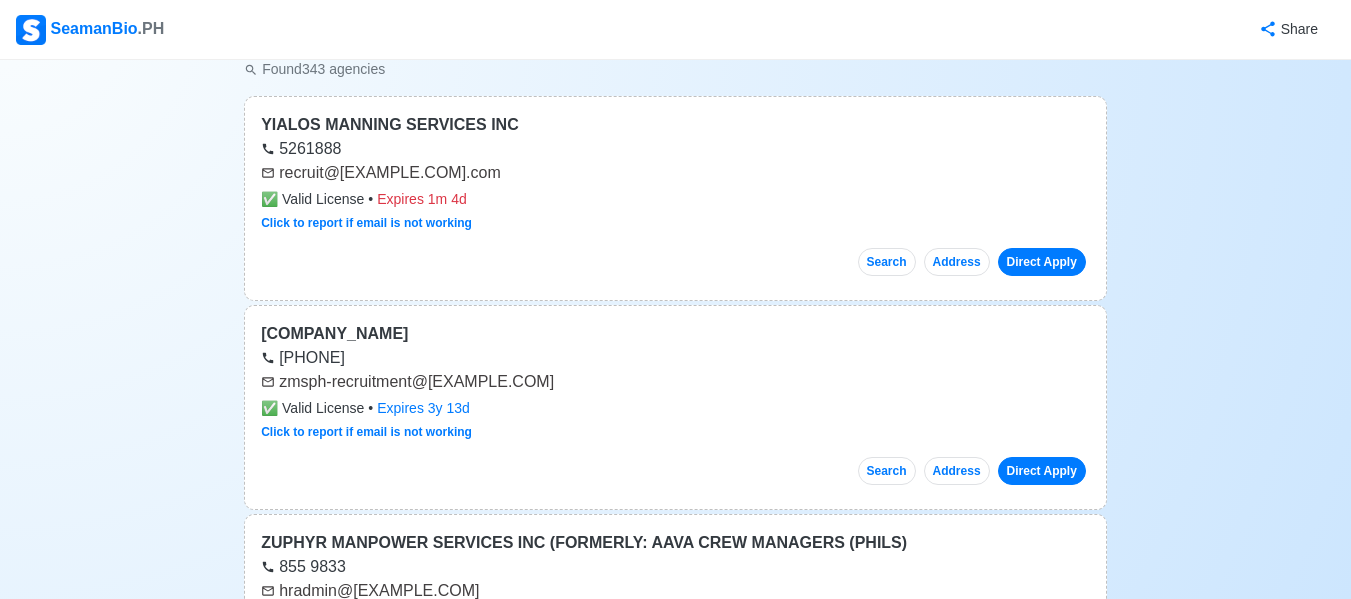 click on "Found 343 agencies YIALOS MANNING SERVICES INC 5261888 recruit@yialosmanning.com ✅ Valid License • Expires 1m 4d Click to report if email is not working Search Address Direct Apply ZEABORN MARINE SERVICES (PHILIPPINES) CORP (FORMERLY E.R. CREW MANAGEMENT (PHILIPPINES) CORP) [PHONE] zmsph-recruitment@zea-ship.com ✅ Valid License • Expires 3y 13d Click to report if email is not working Search Address Direct Apply ZUPHYR MANPOWER SERVICES INC (FORMERLY: AAVA CREW MANAGERS (PHILS) [PHONE] hradmin@zuphyrmanpower.com recruitment@goldroutemaritime.com ✅ Valid License • Expires 2y 2m 13d Click to report if email is not working Search Address Direct Apply 2QUEENS MARITIME SERVICES INC [PHONE] [PHONE] crewing@2qmaritime.com ✅ Valid License • Expires 3y 7d Click to report if email is not working Search Address Direct Apply 88 ACES MARITIME SERVICES INC [PHONE] ✅" at bounding box center (675, 40869) 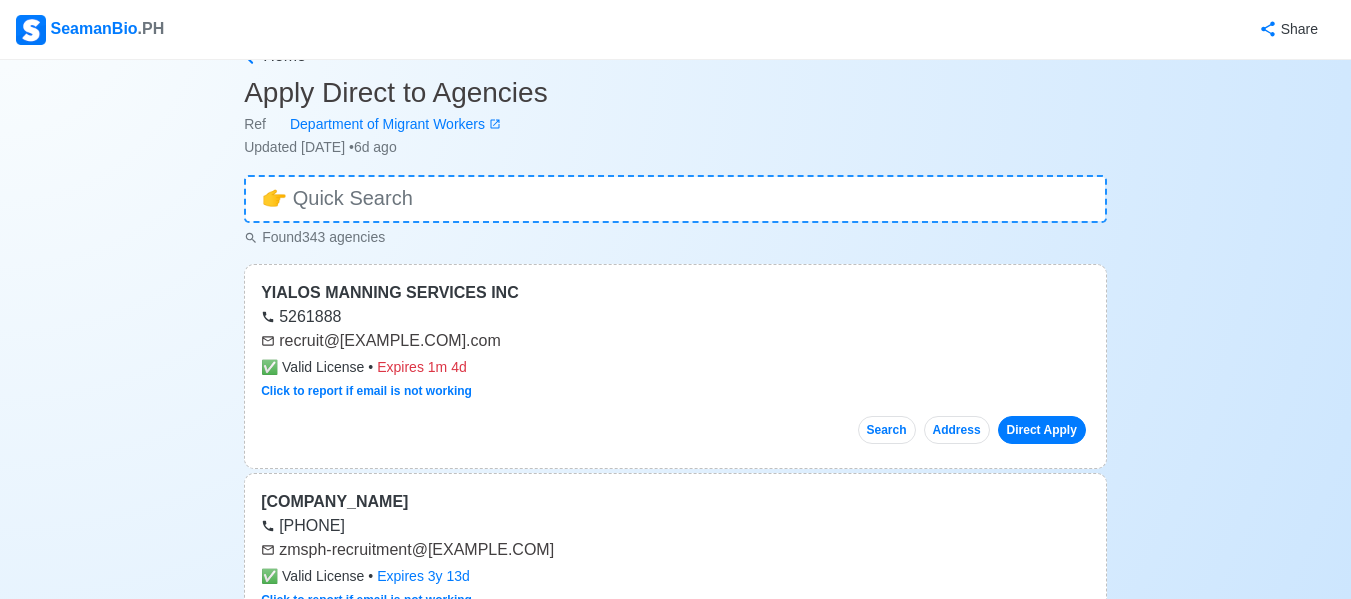 scroll, scrollTop: 0, scrollLeft: 0, axis: both 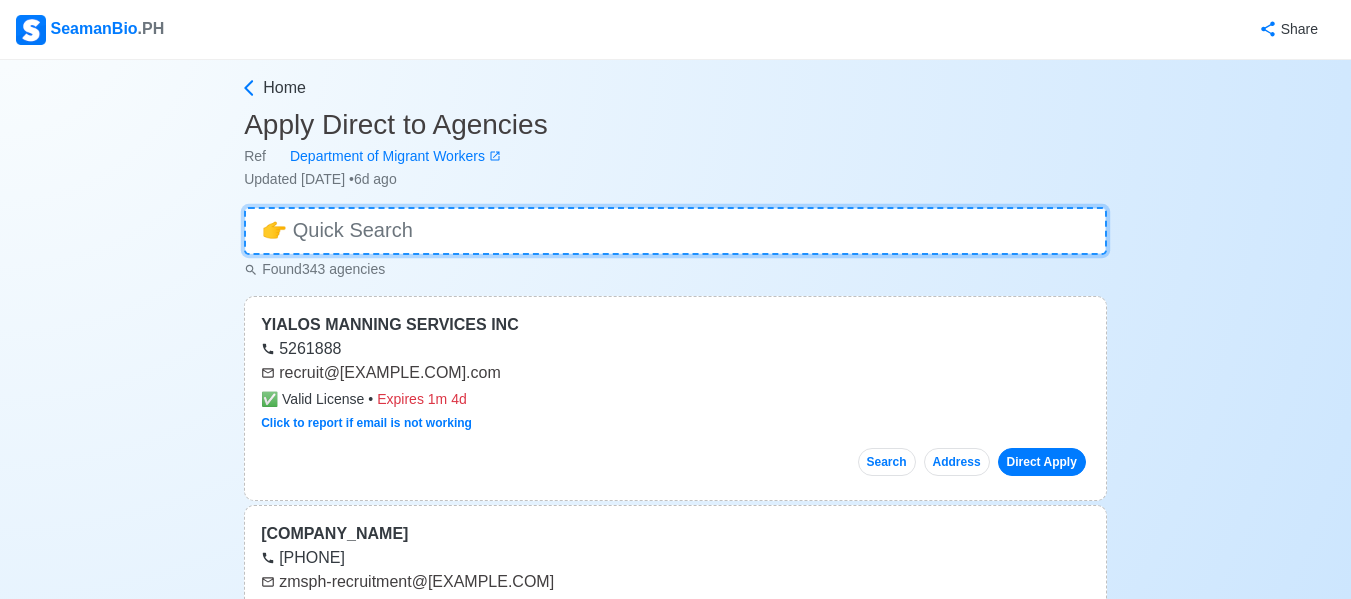 click at bounding box center [675, 231] 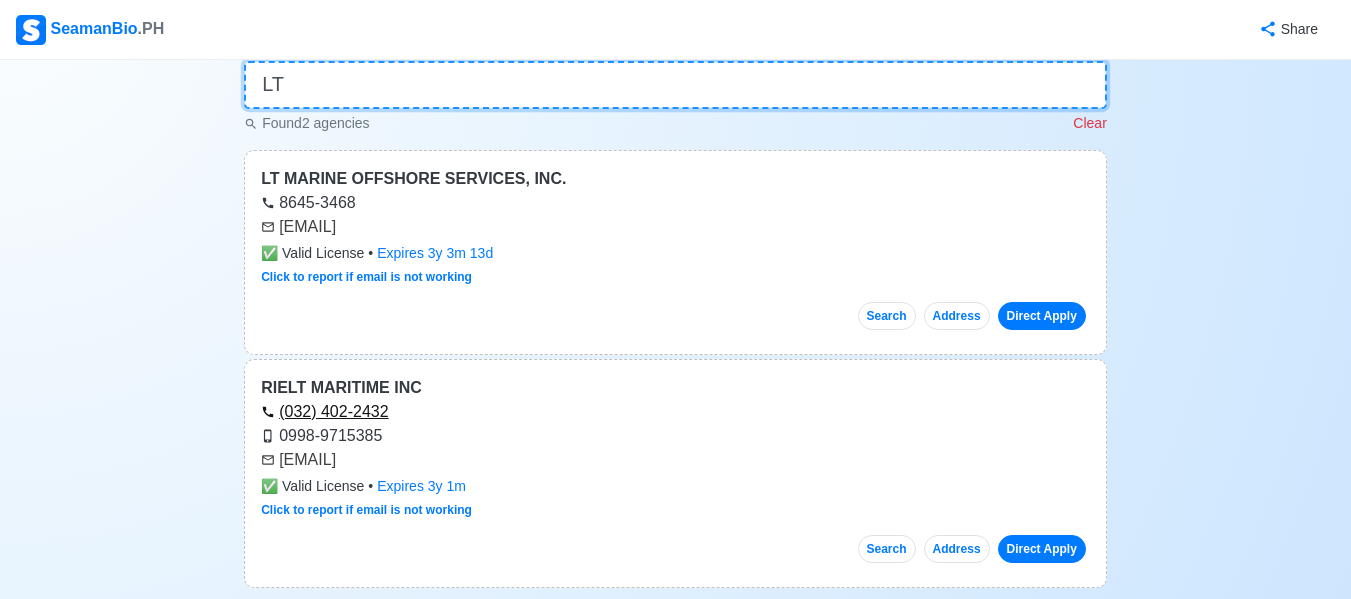 scroll, scrollTop: 200, scrollLeft: 0, axis: vertical 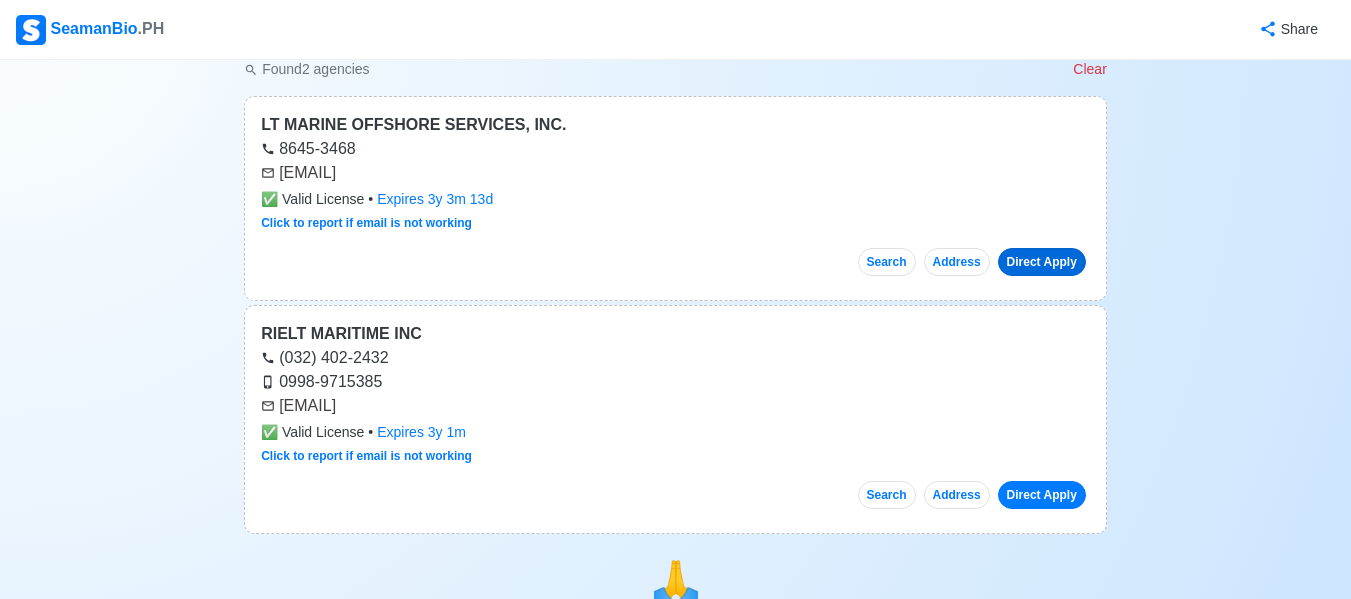 type on "LT" 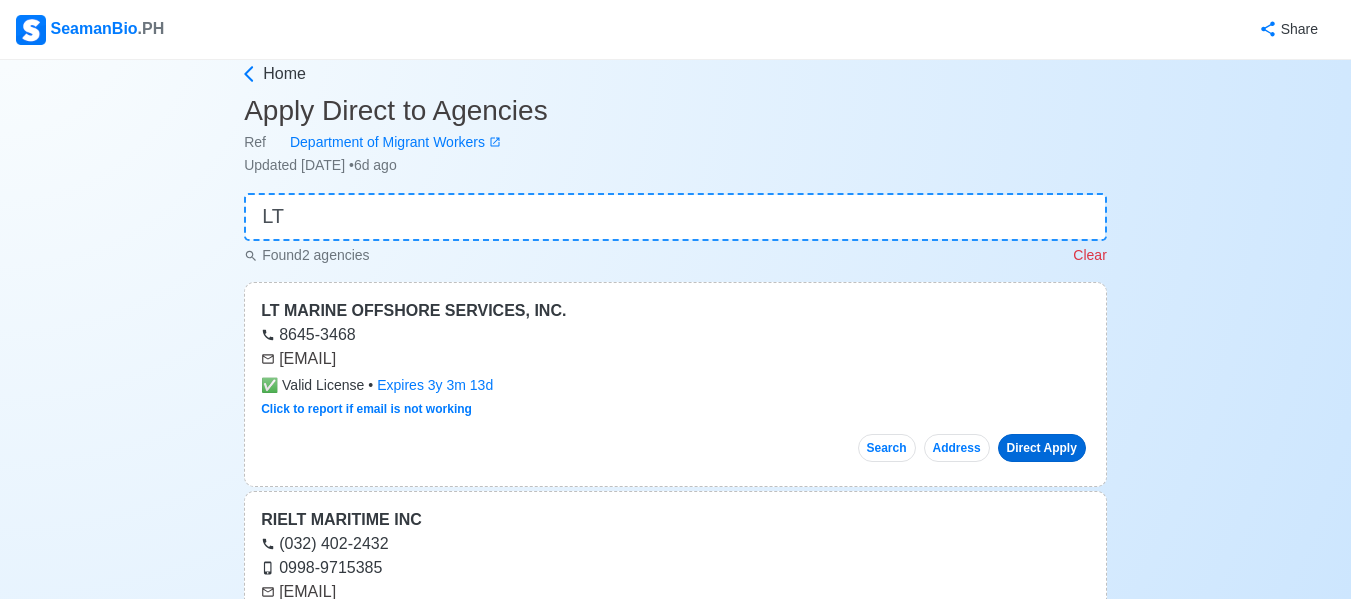 scroll, scrollTop: 0, scrollLeft: 0, axis: both 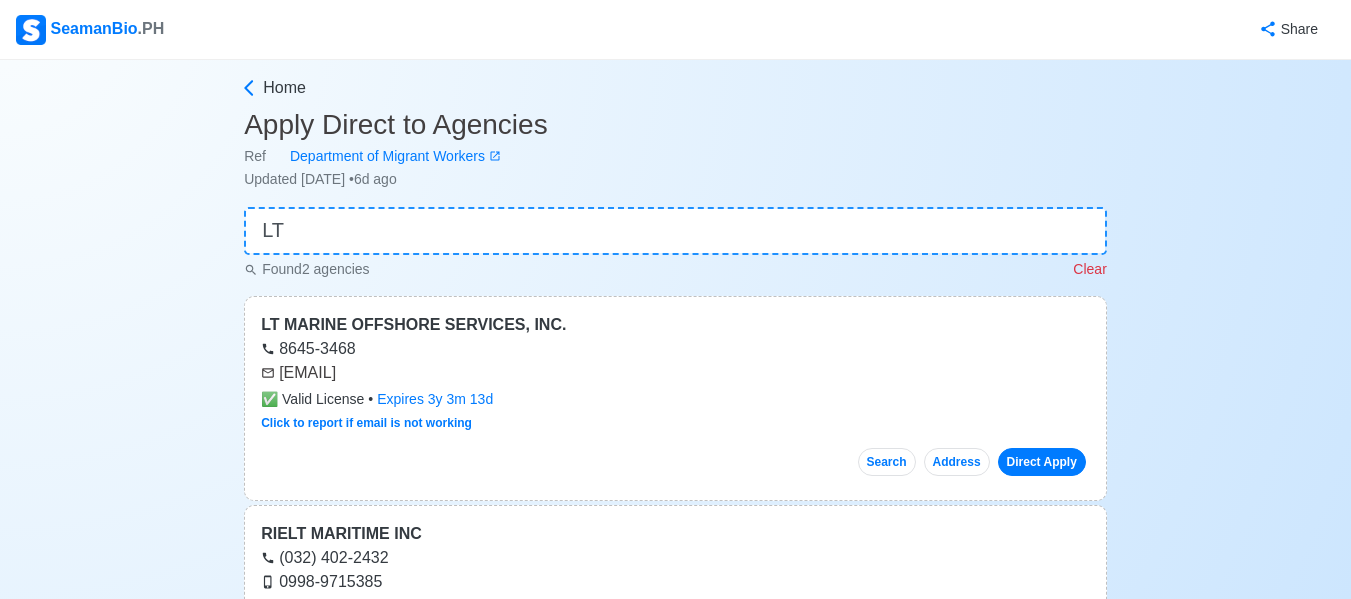 click on "Clear" at bounding box center [1089, 269] 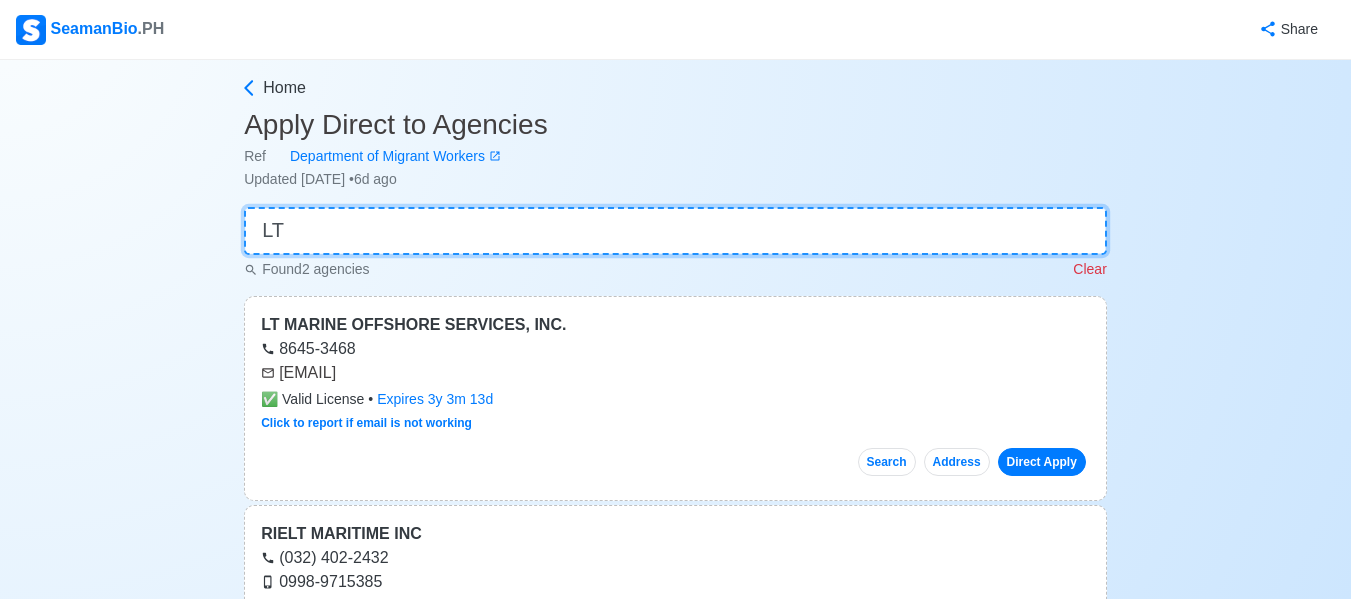 type 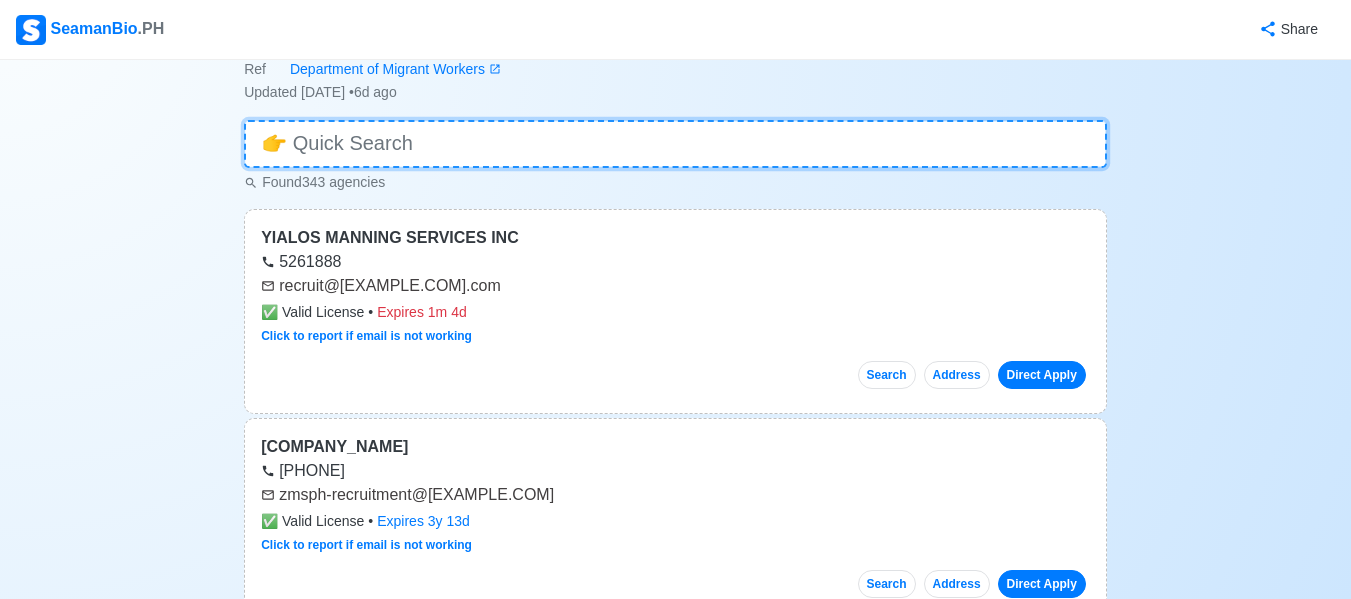 scroll, scrollTop: 0, scrollLeft: 0, axis: both 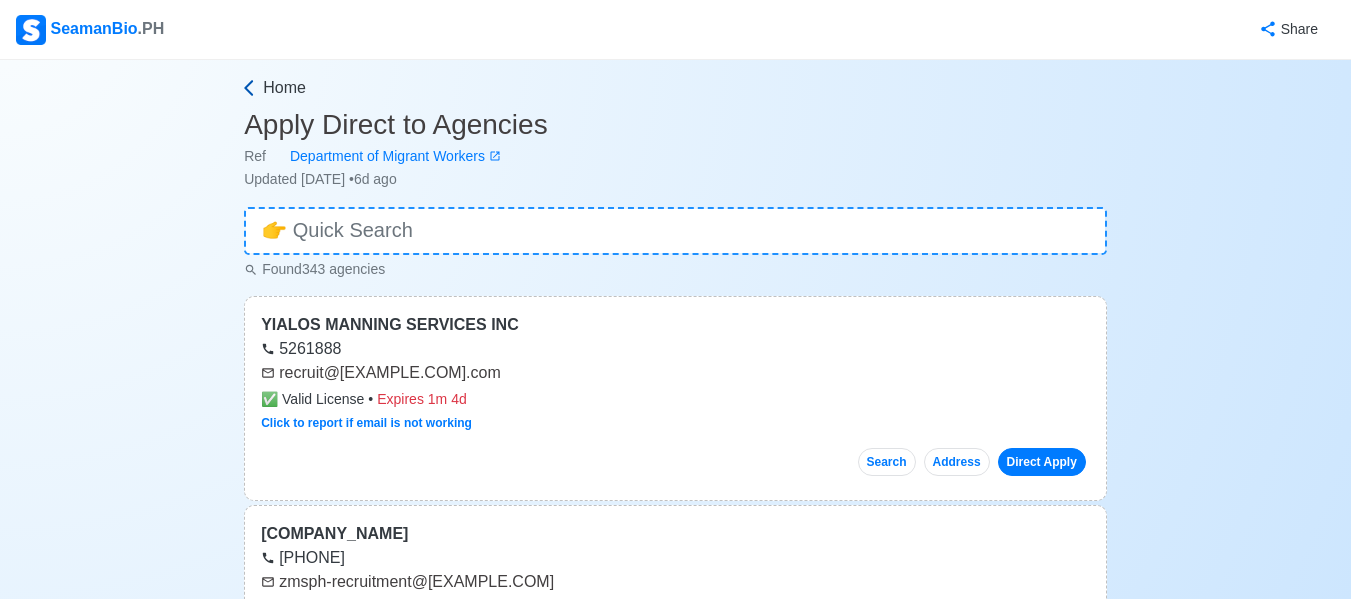 click on "Home" at bounding box center (284, 88) 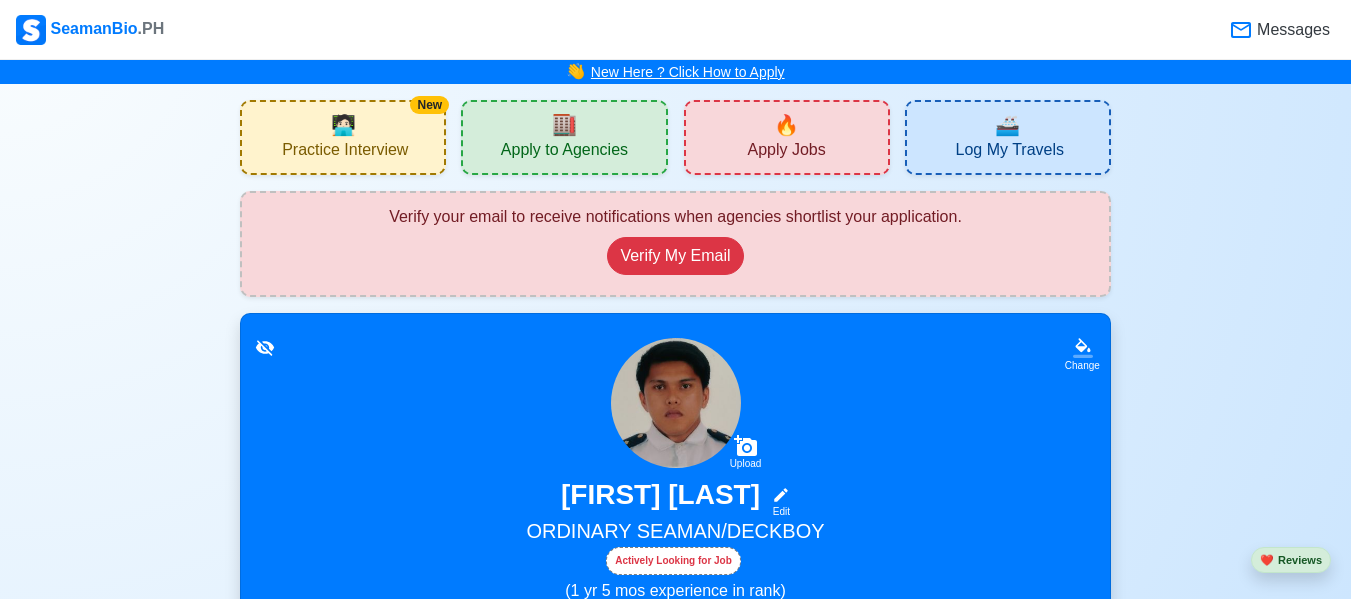 click on "New Here ? Click How to Apply" at bounding box center [688, 72] 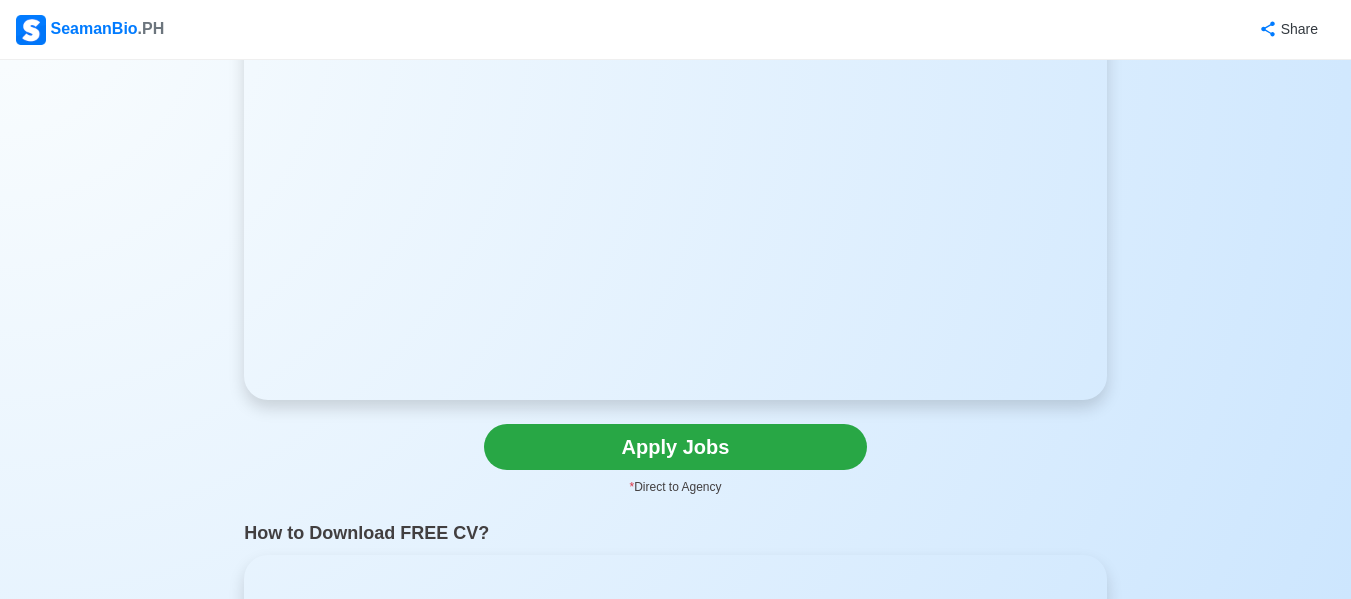 scroll, scrollTop: 300, scrollLeft: 0, axis: vertical 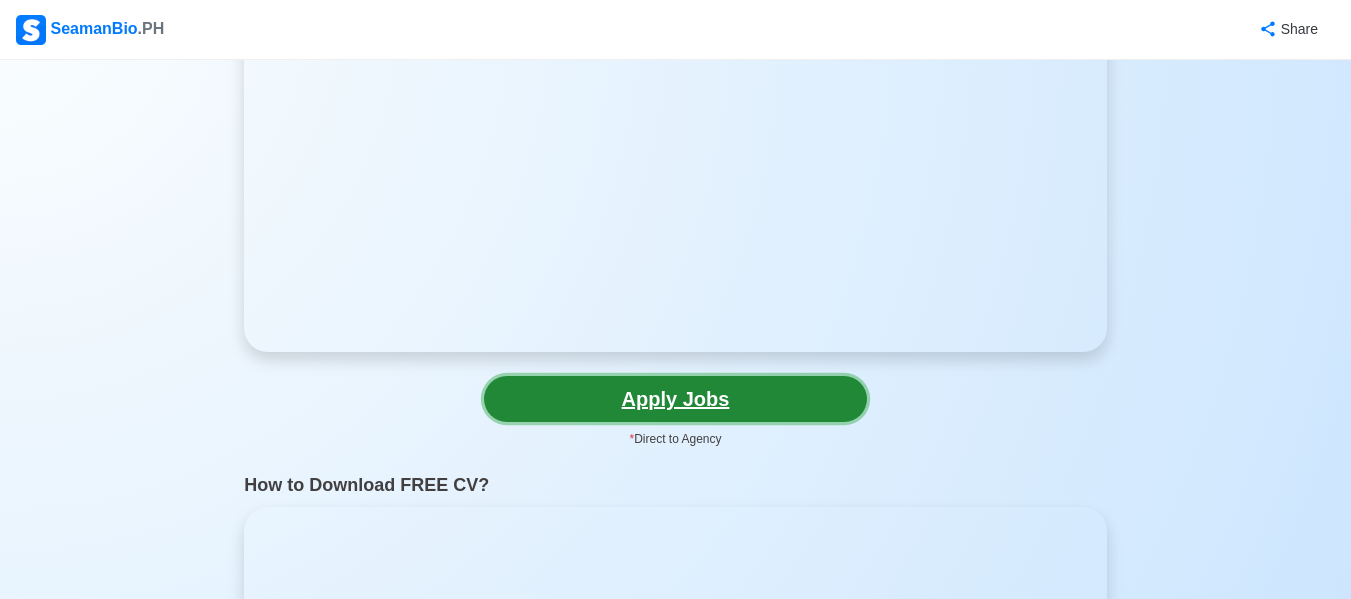 click on "Apply Jobs" at bounding box center (675, 399) 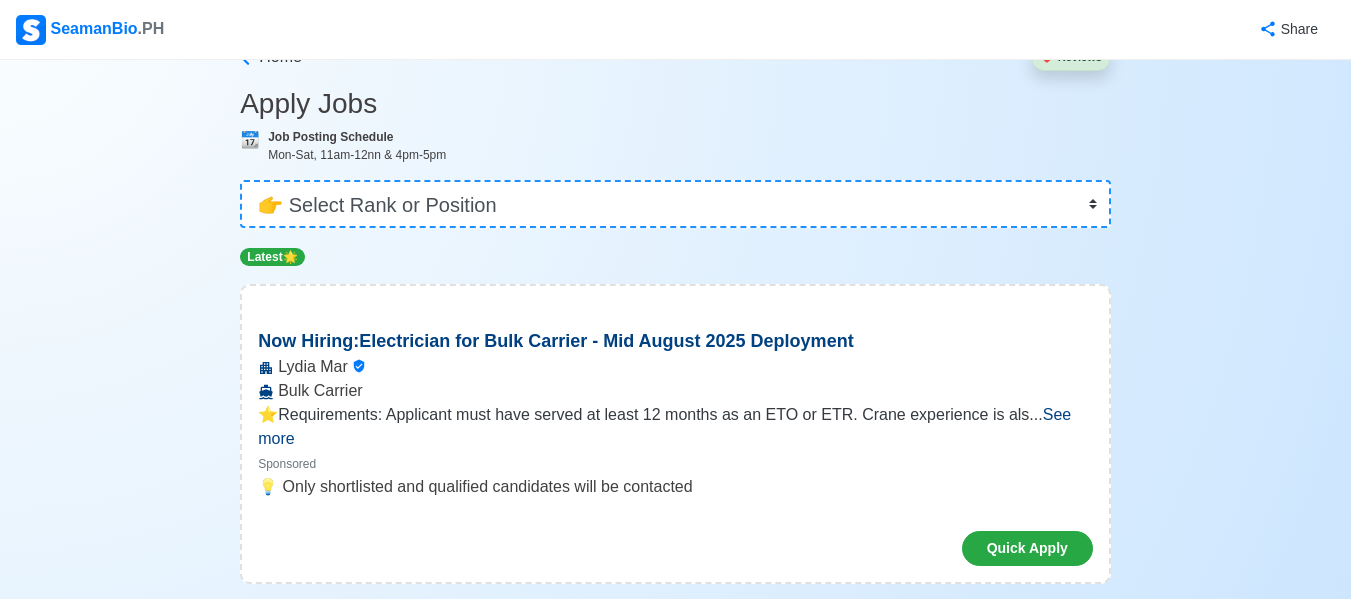 scroll, scrollTop: 100, scrollLeft: 0, axis: vertical 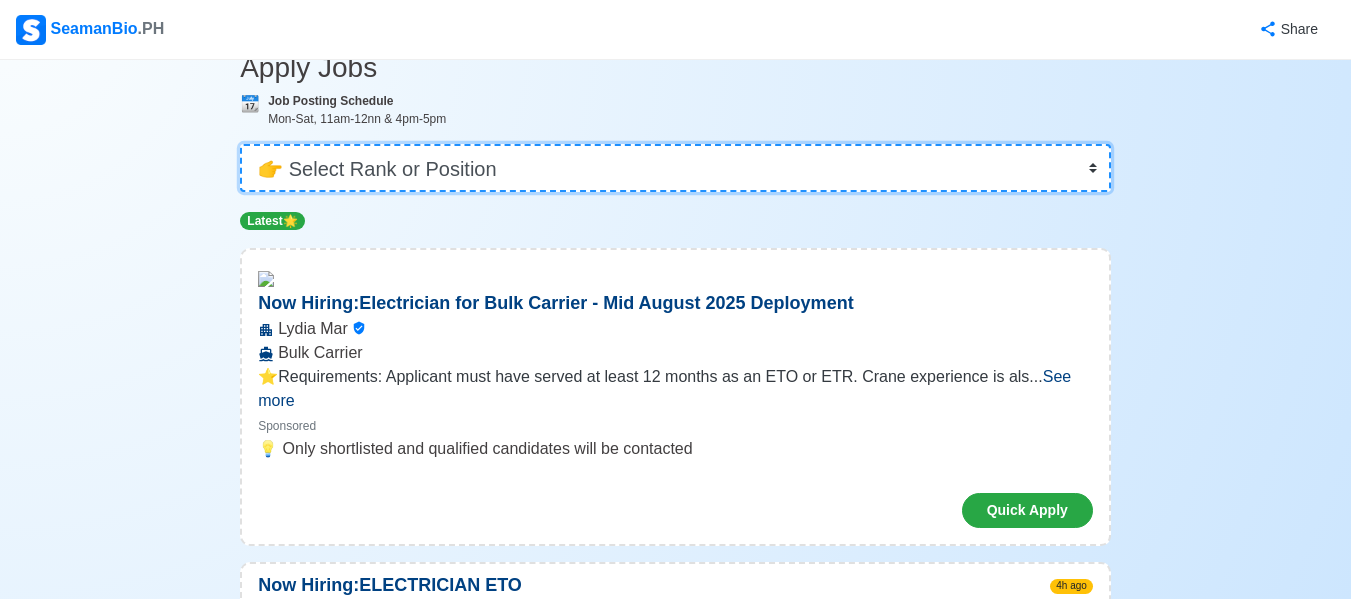click on "👉 Select Rank or Position Master Chief Officer 2nd Officer 3rd Officer Junior Officer Chief Engineer 2nd Engineer 3rd Engineer 4th Engineer Gas Engineer Junior Engineer 1st Assistant Engineer 2nd Assistant Engineer 3rd Assistant Engineer ETO/ETR Electrician Electrical Engineer Oiler Fitter Welder Chief Cook Chef Cook Messman Wiper Rigger Ordinary Seaman Able Seaman Motorman Pumpman Bosun Cadet Reefer Mechanic Operator Repairman Painter Steward Waiter Others" at bounding box center [675, 168] 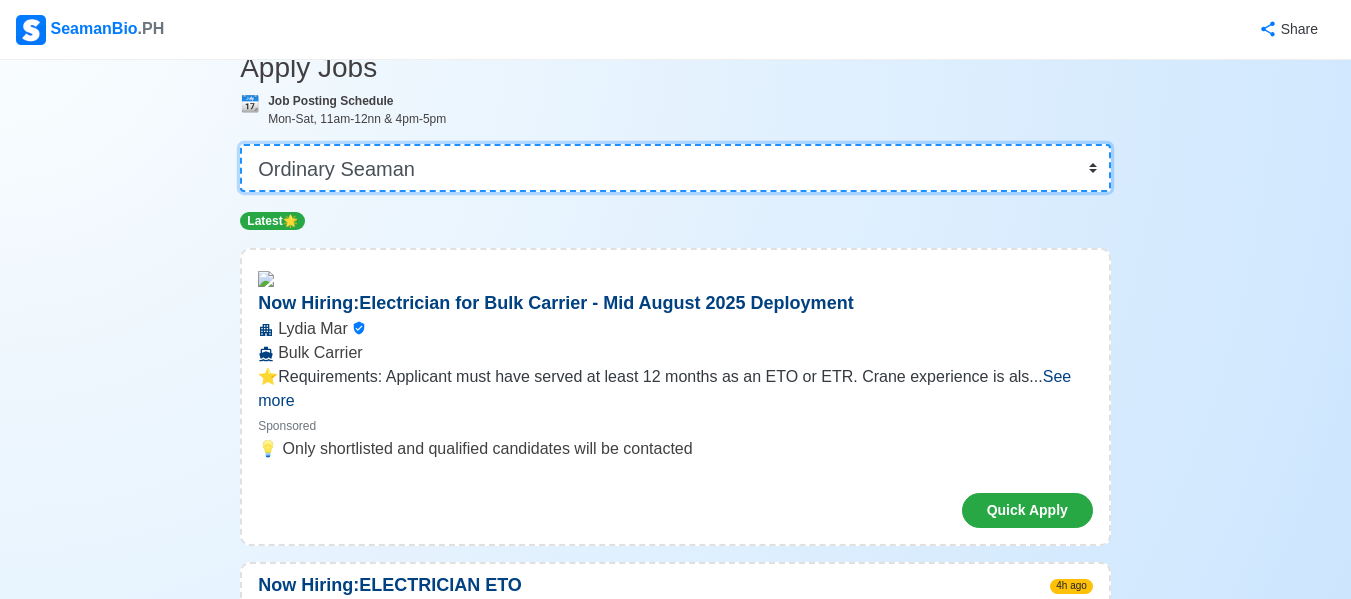 click on "👉 Select Rank or Position Master Chief Officer 2nd Officer 3rd Officer Junior Officer Chief Engineer 2nd Engineer 3rd Engineer 4th Engineer Gas Engineer Junior Engineer 1st Assistant Engineer 2nd Assistant Engineer 3rd Assistant Engineer ETO/ETR Electrician Electrical Engineer Oiler Fitter Welder Chief Cook Chef Cook Messman Wiper Rigger Ordinary Seaman Able Seaman Motorman Pumpman Bosun Cadet Reefer Mechanic Operator Repairman Painter Steward Waiter Others" at bounding box center [675, 168] 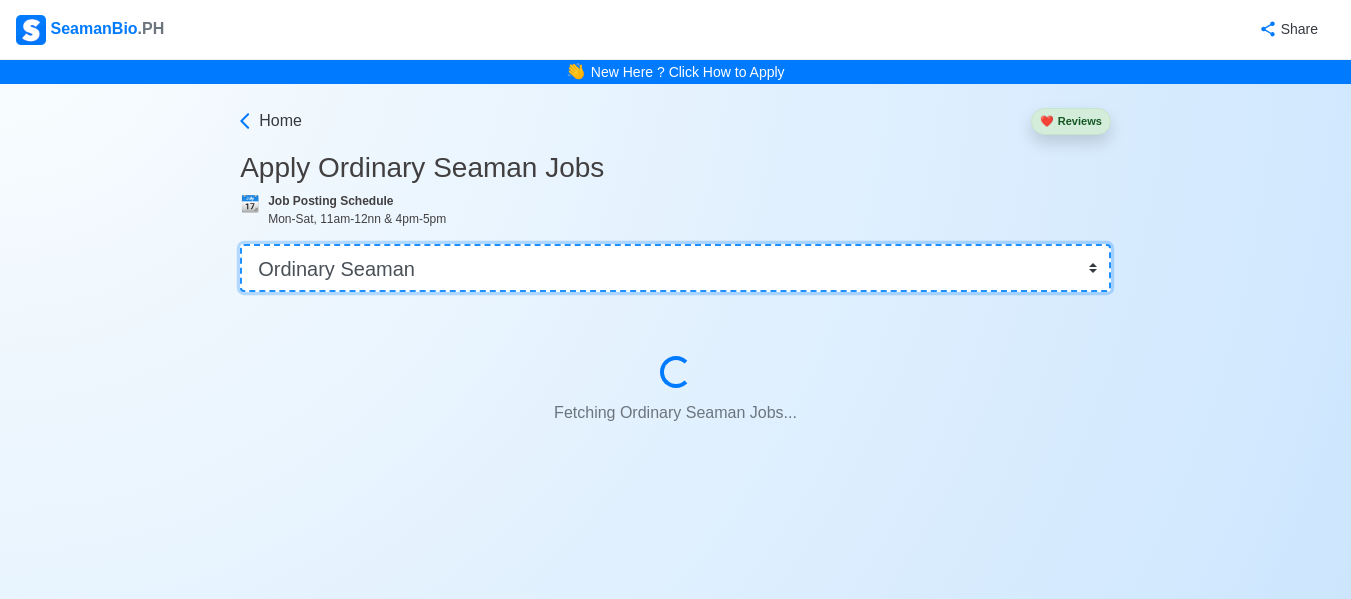 scroll, scrollTop: 0, scrollLeft: 0, axis: both 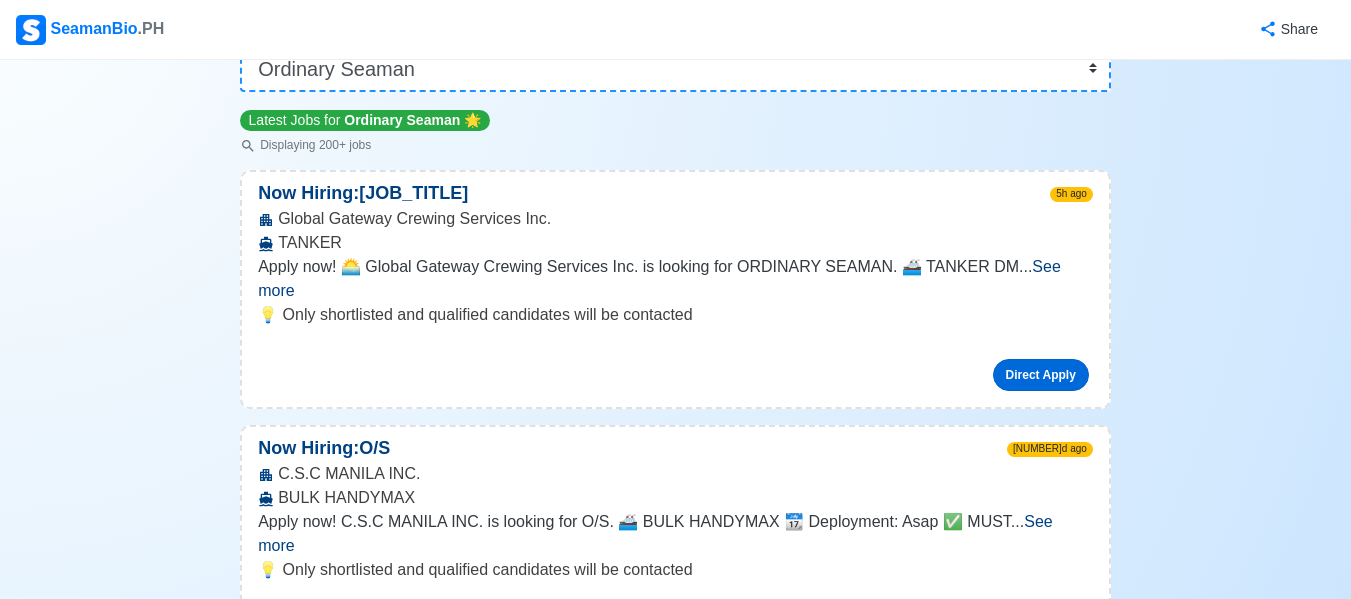 click on "Direct Apply" at bounding box center [1041, 375] 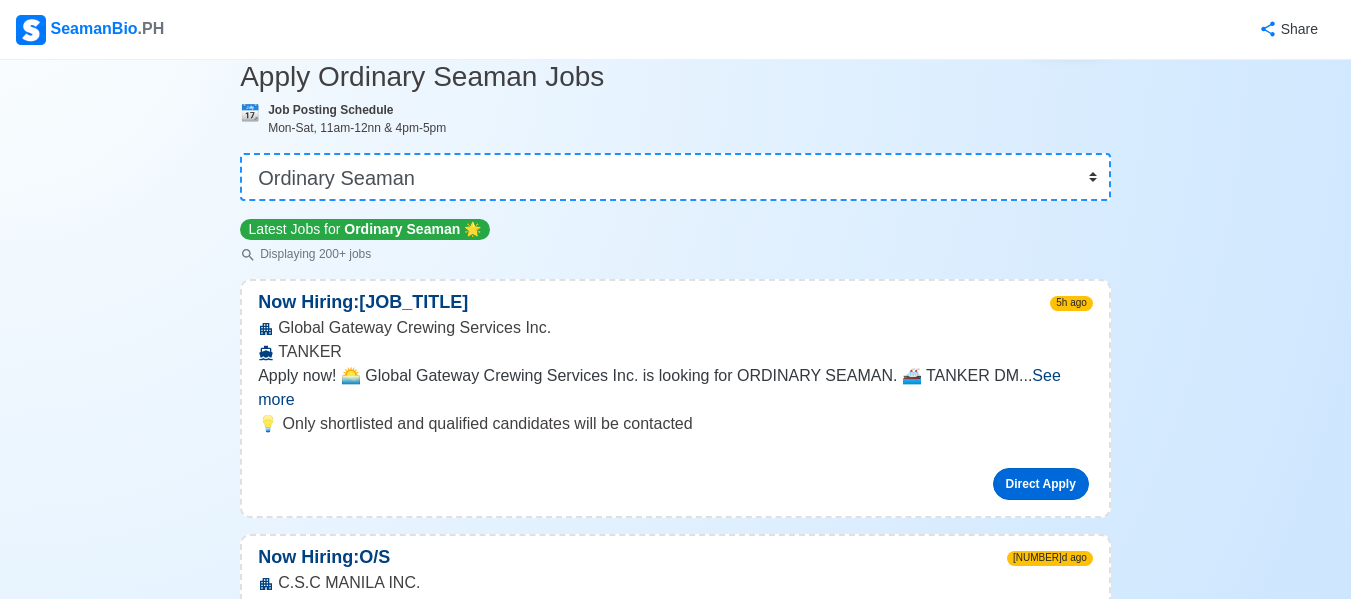 scroll, scrollTop: 0, scrollLeft: 0, axis: both 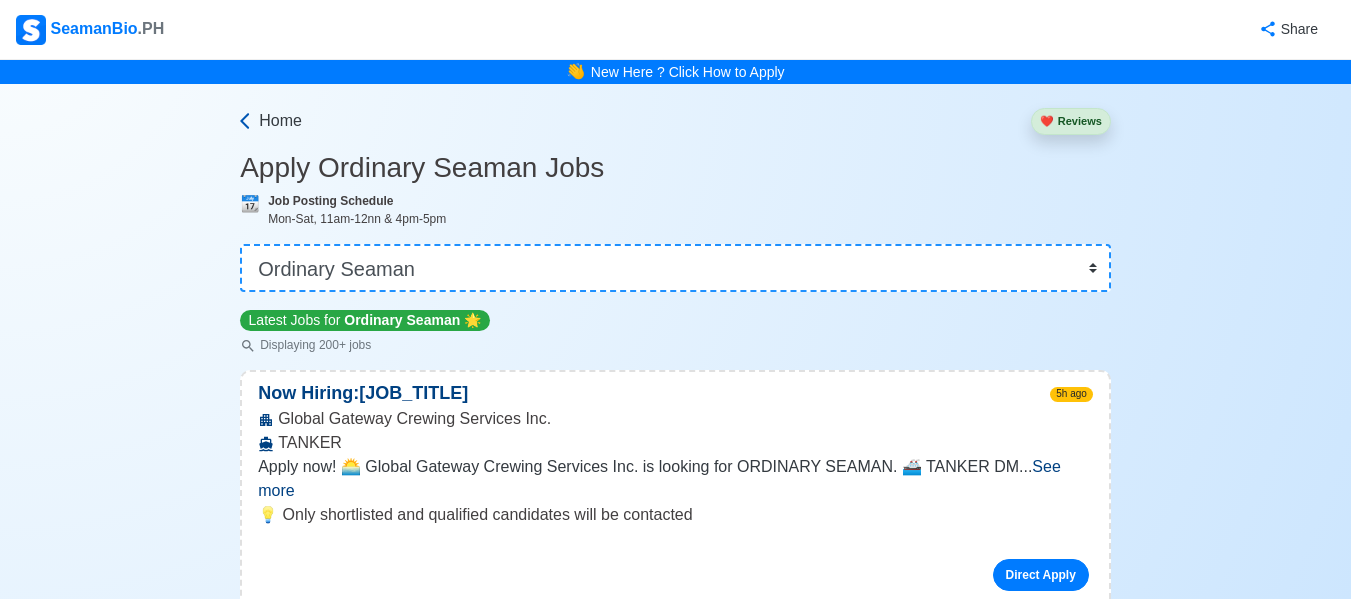 click on "Home" at bounding box center (280, 121) 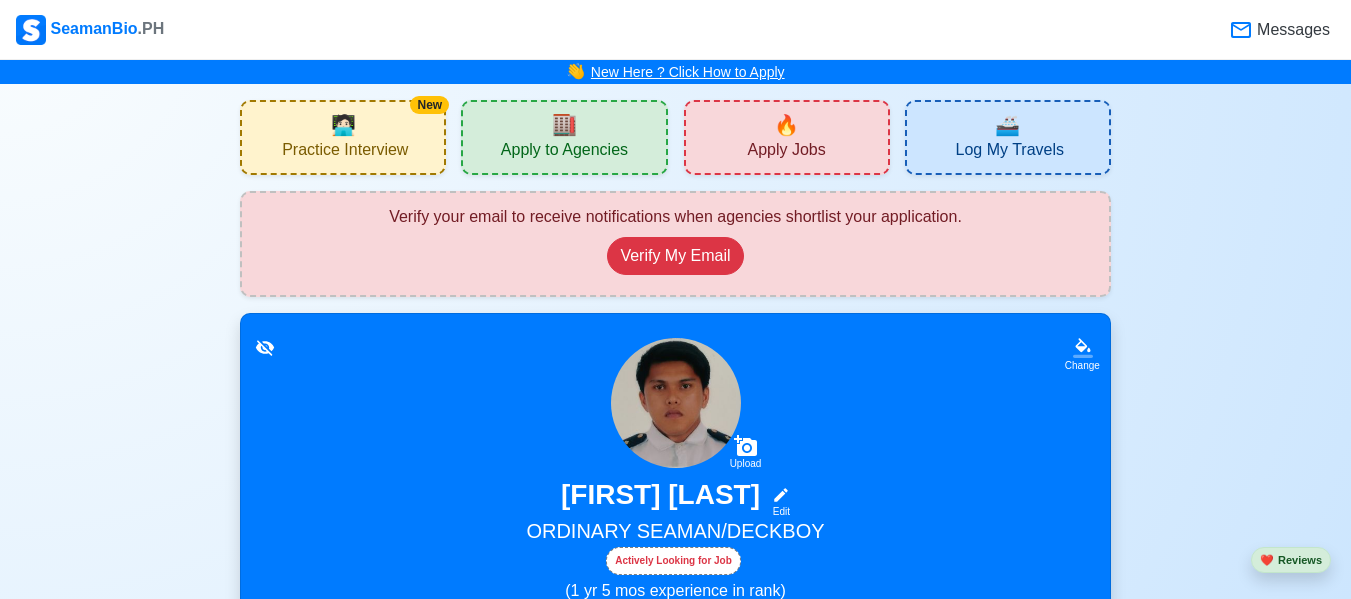click on "New Here ? Click How to Apply" at bounding box center [688, 72] 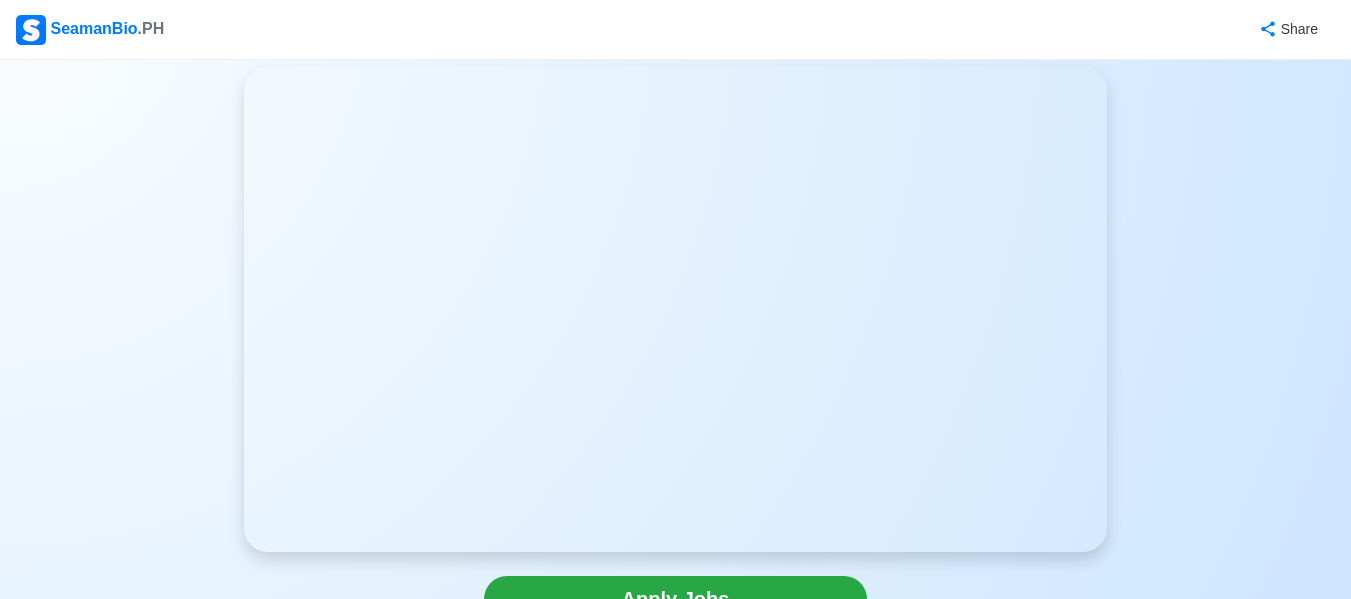 scroll, scrollTop: 0, scrollLeft: 0, axis: both 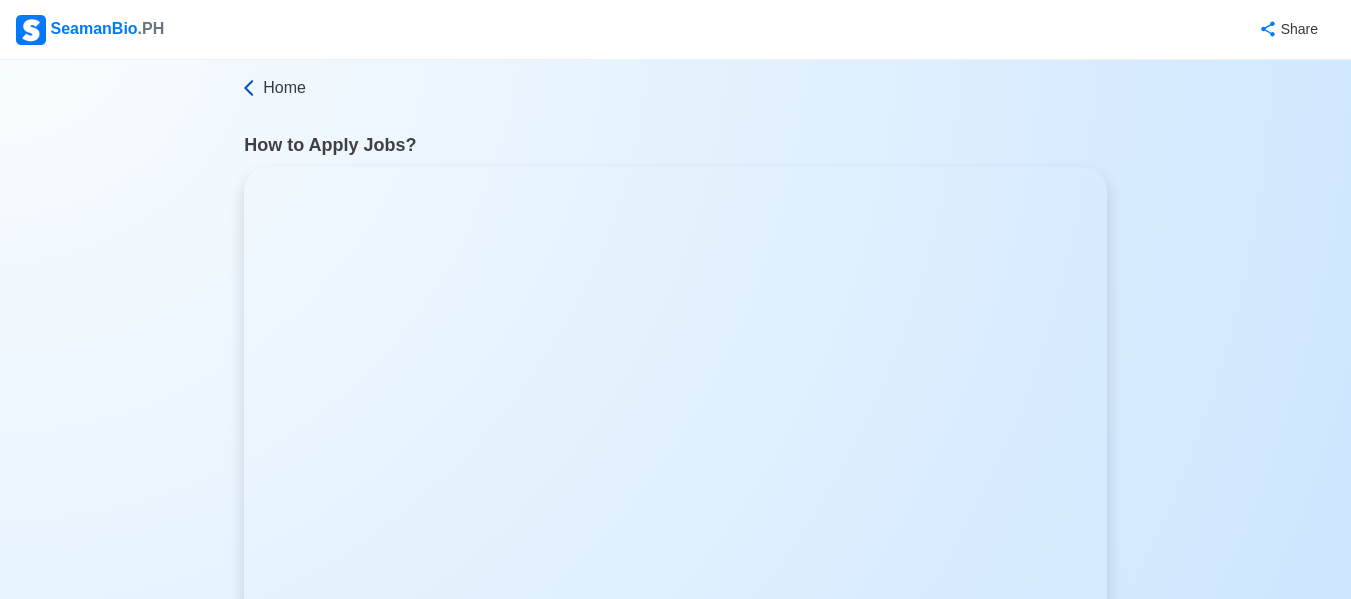click on "Home" at bounding box center (284, 88) 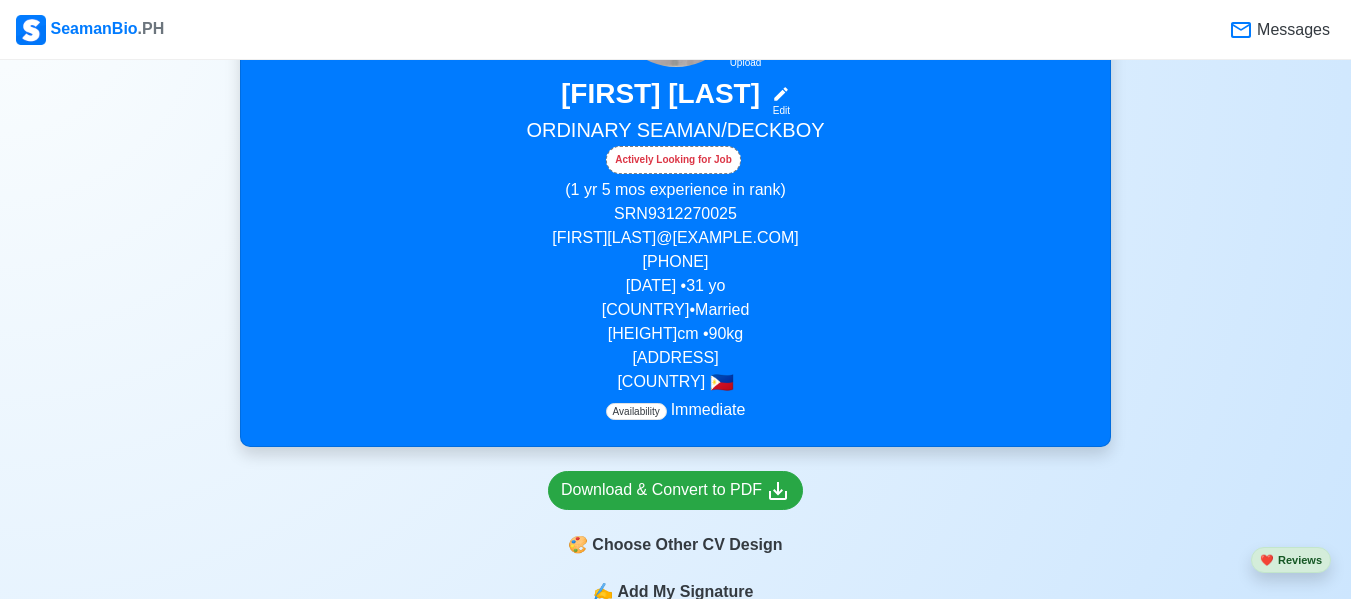 scroll, scrollTop: 500, scrollLeft: 0, axis: vertical 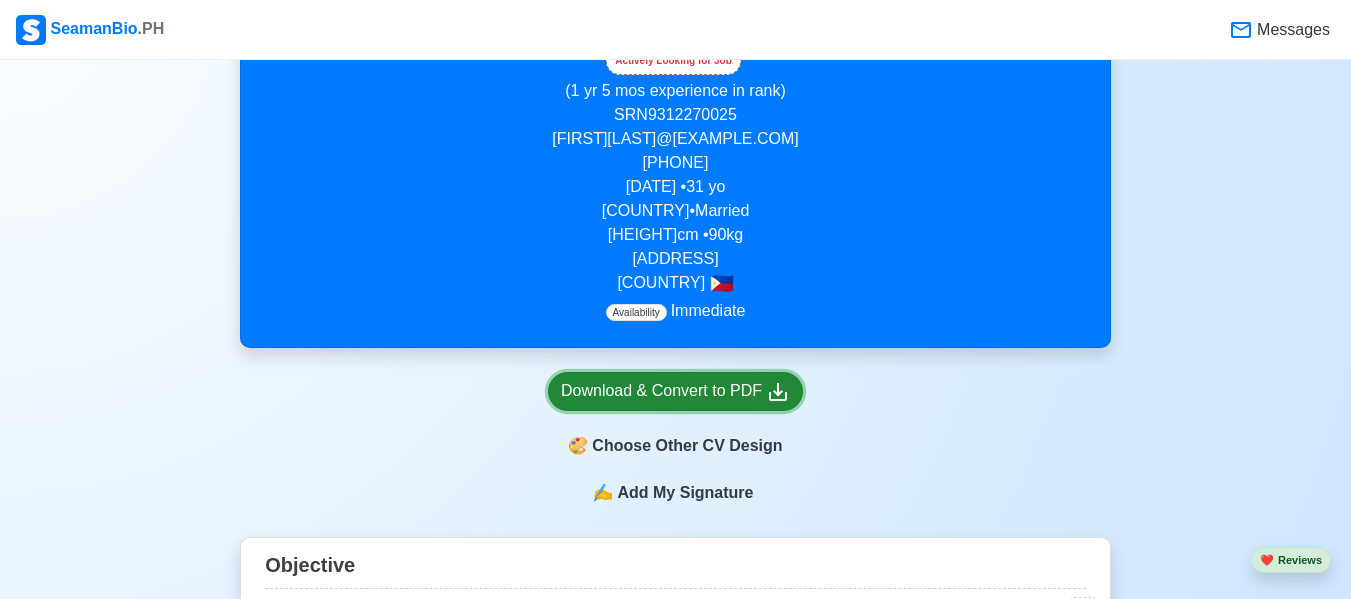 click on "Download & Convert to PDF" at bounding box center (675, 391) 